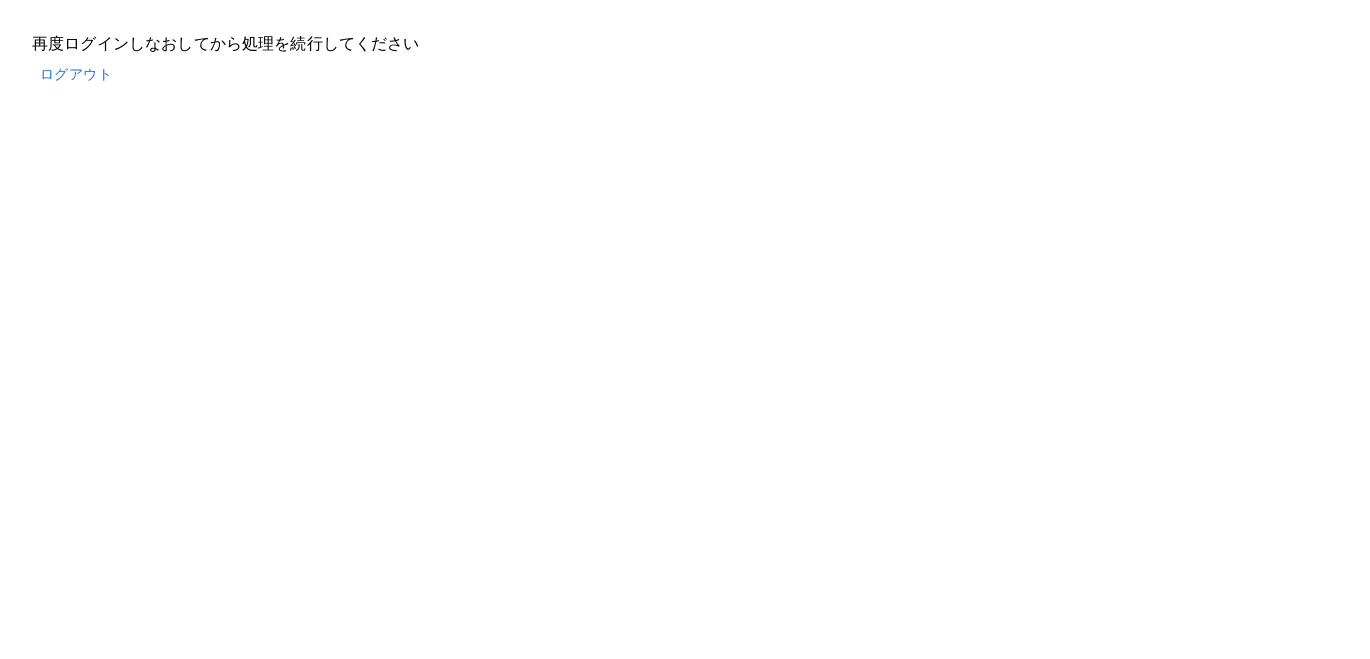 scroll, scrollTop: 0, scrollLeft: 0, axis: both 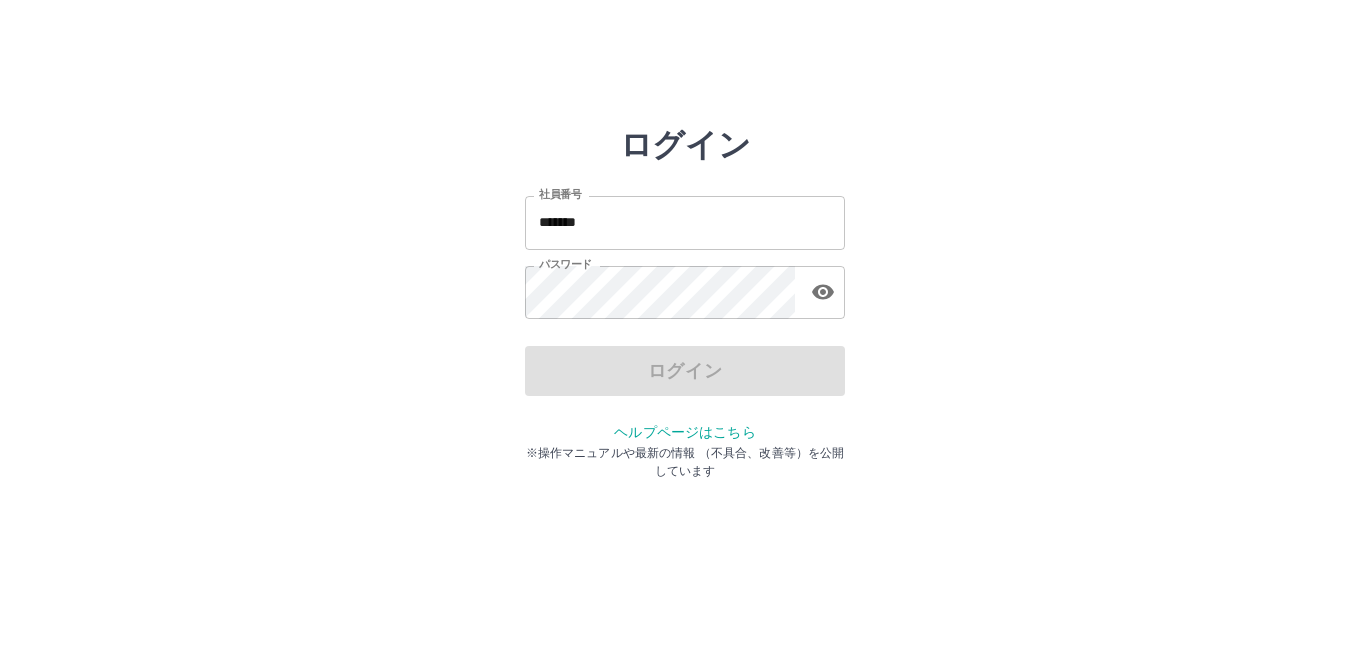 click on "*******" at bounding box center [685, 222] 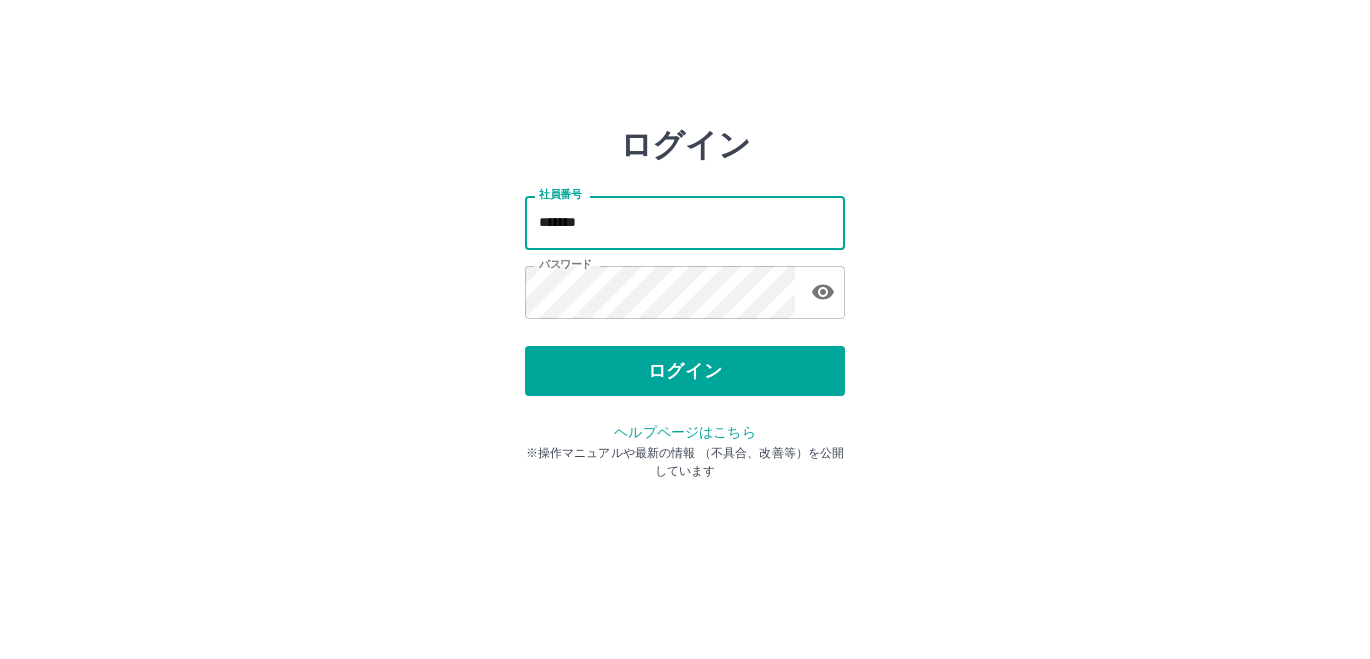 type on "*******" 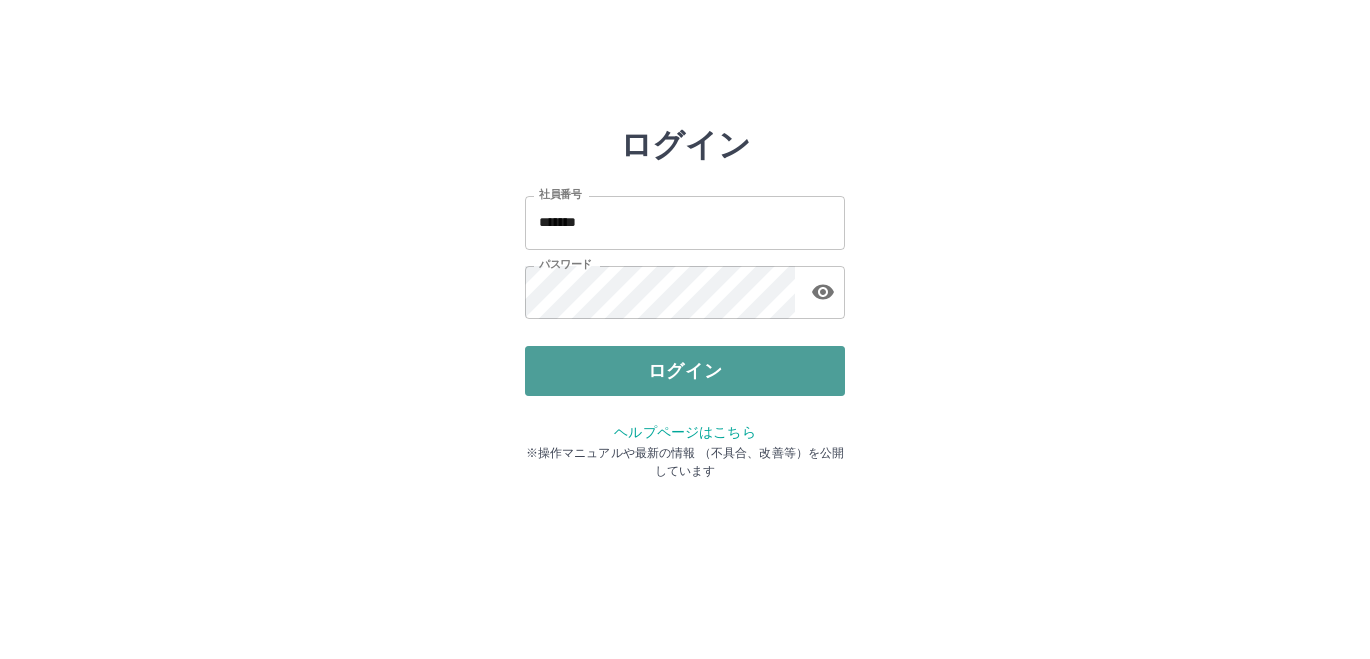 click on "ログイン" at bounding box center (685, 371) 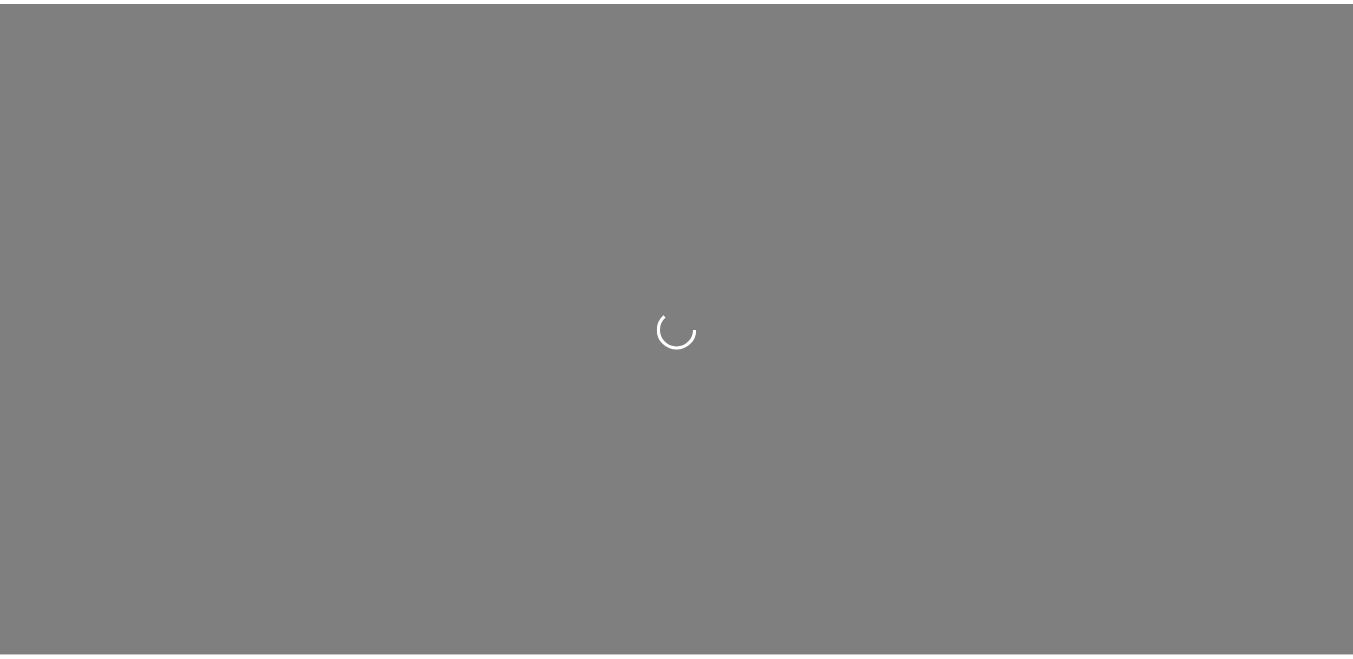 scroll, scrollTop: 0, scrollLeft: 0, axis: both 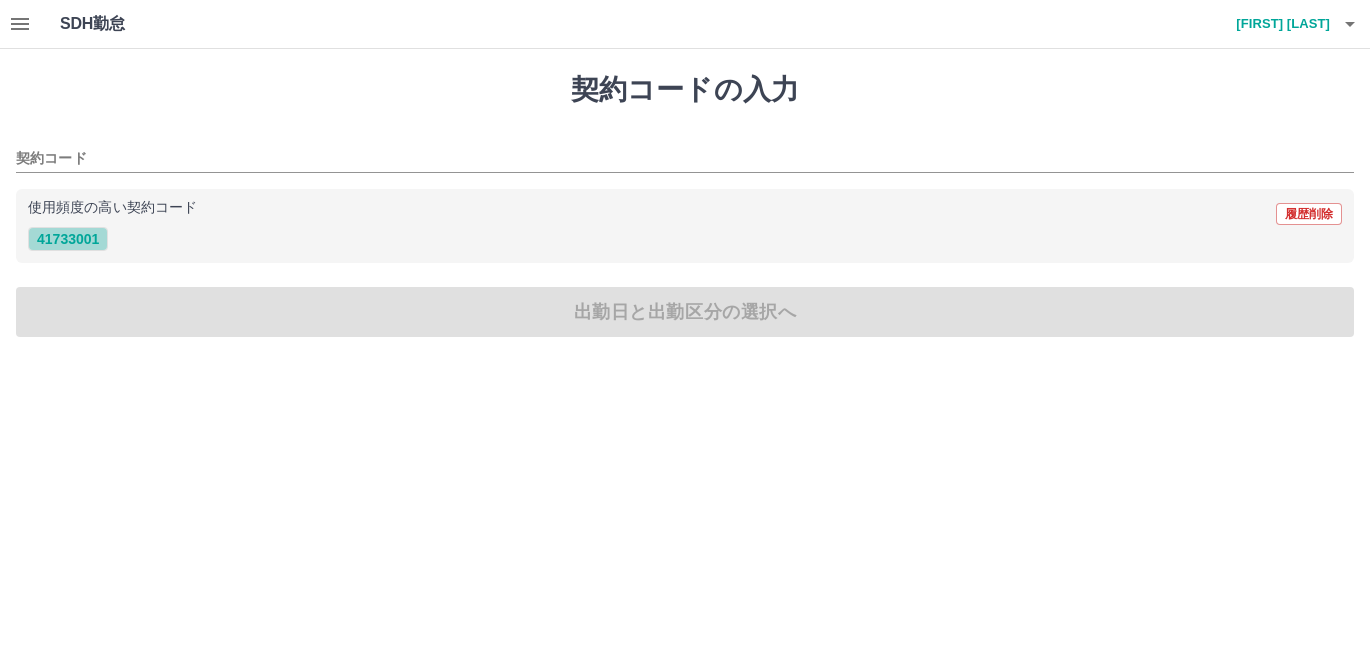 click on "41733001" at bounding box center [68, 239] 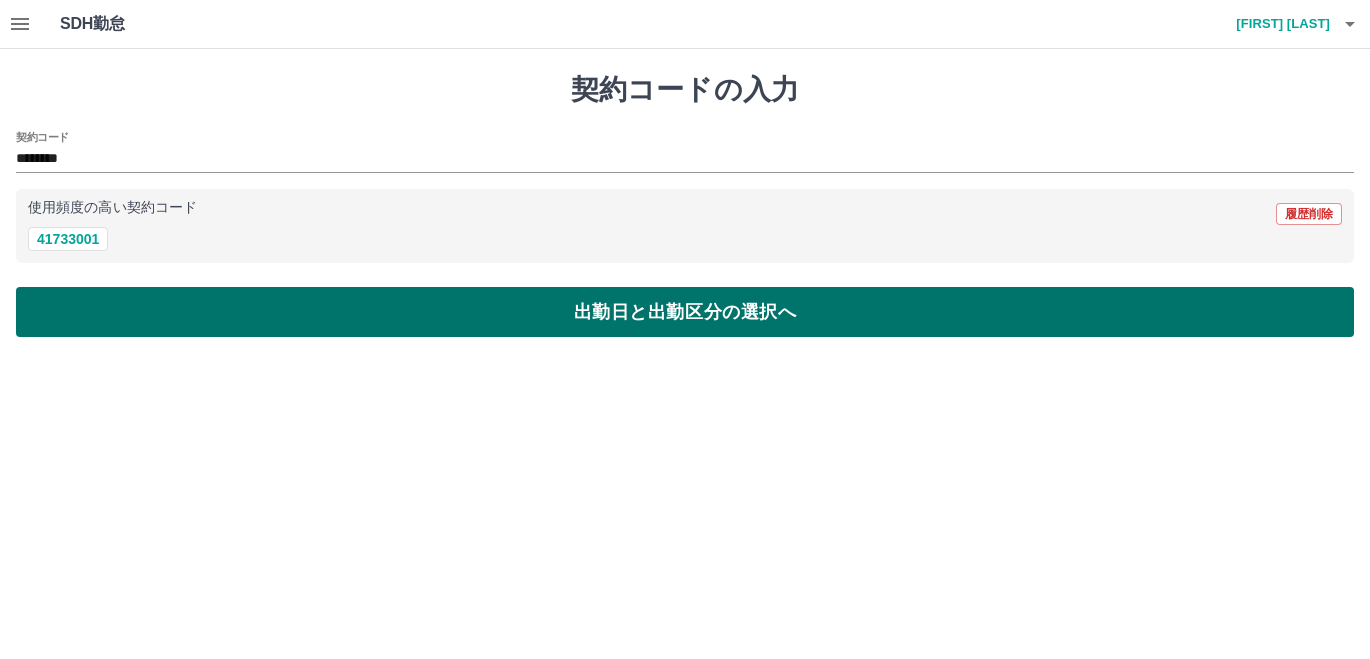 click on "出勤日と出勤区分の選択へ" at bounding box center (685, 312) 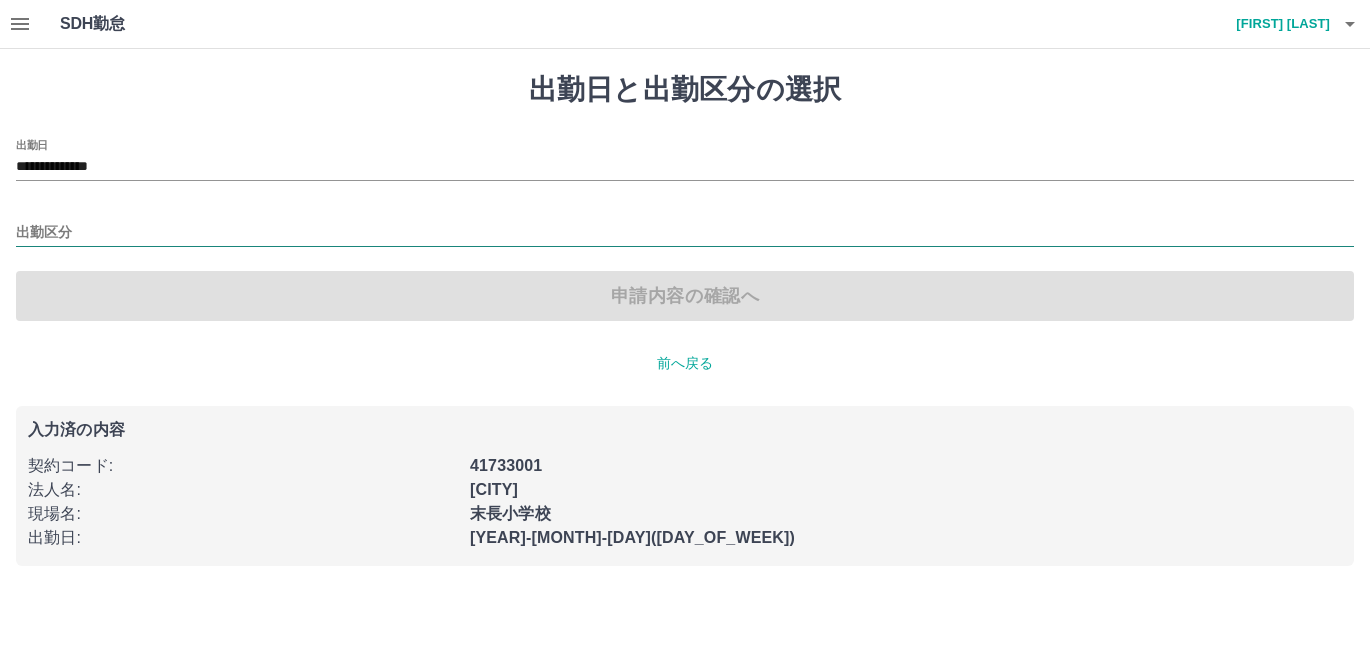 click on "出勤区分" at bounding box center [685, 233] 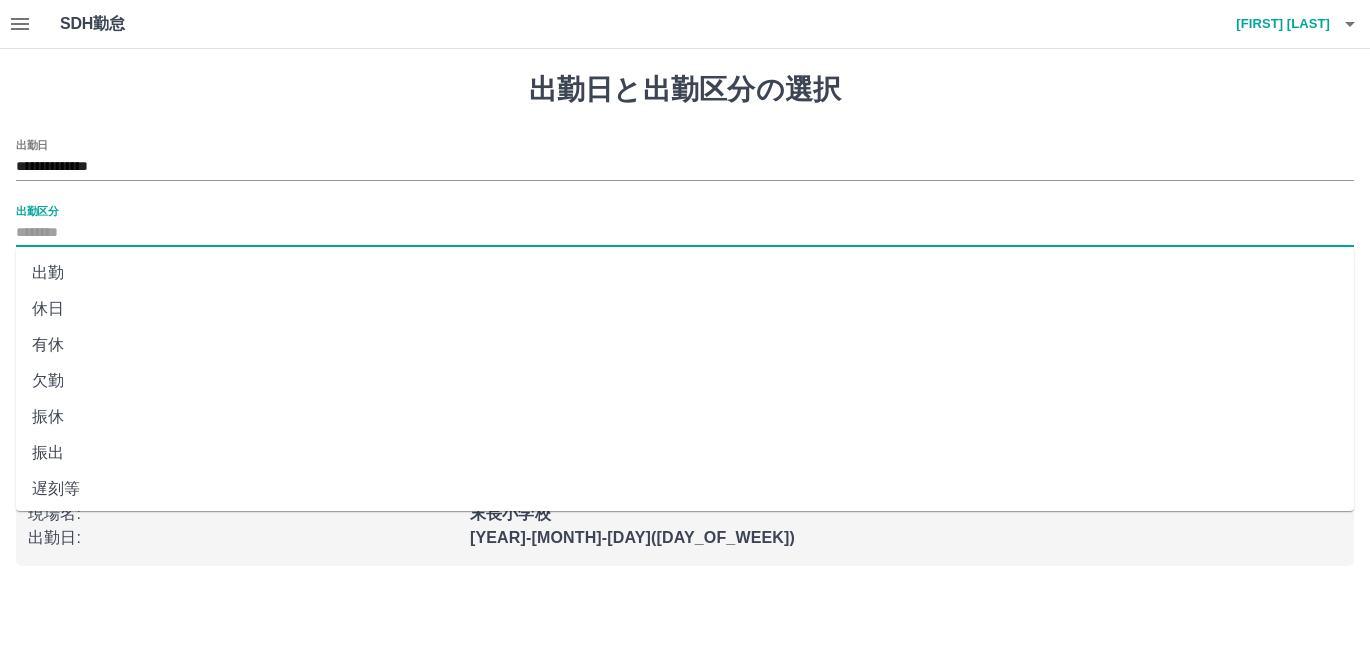 click on "出勤" at bounding box center [685, 273] 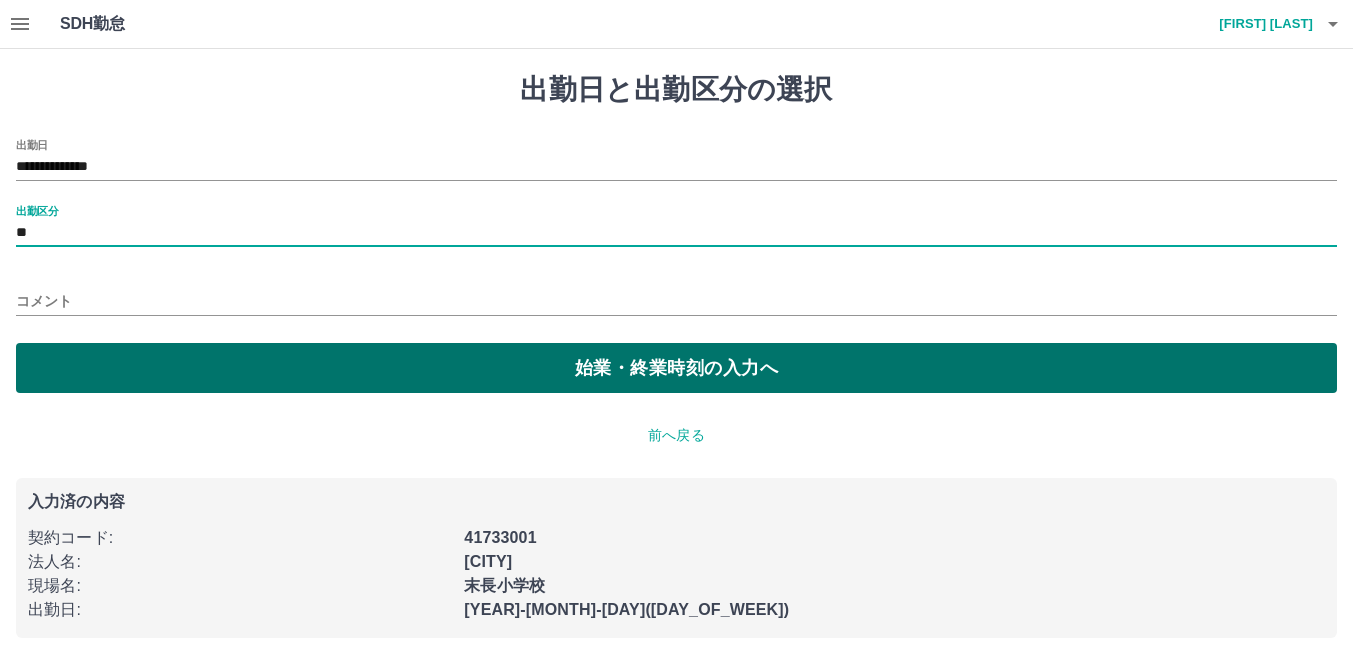 click on "始業・終業時刻の入力へ" at bounding box center (676, 368) 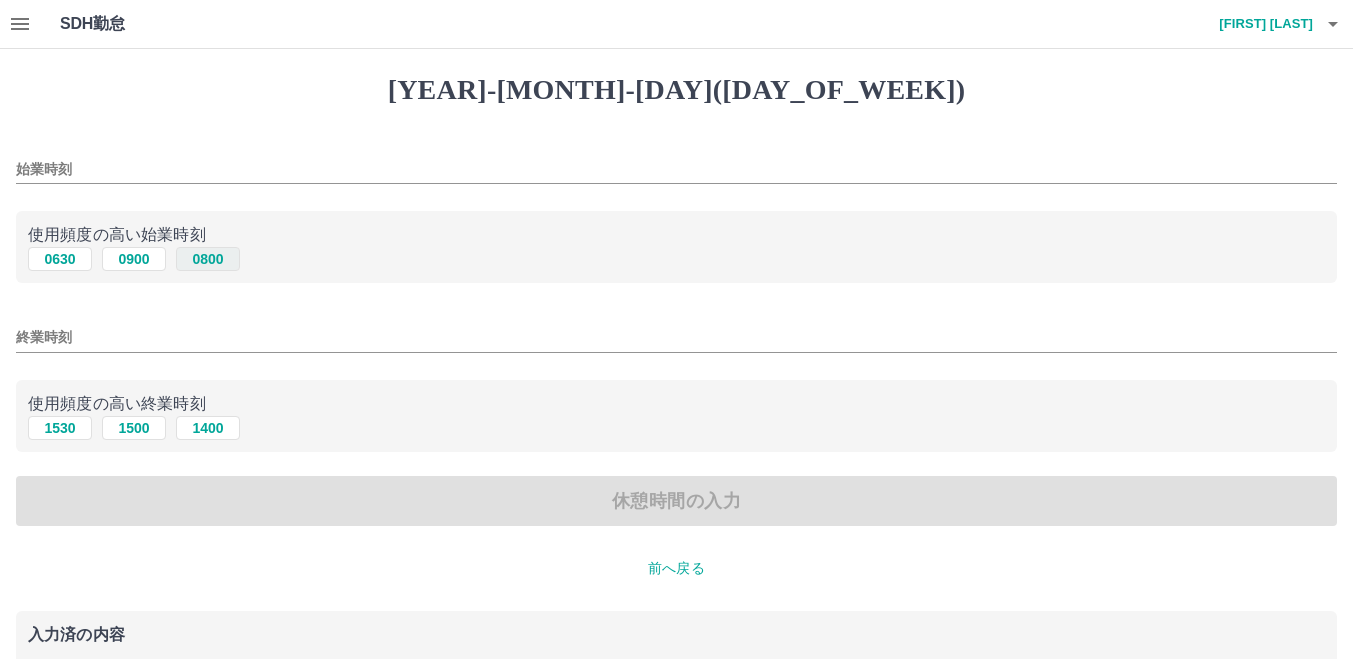 click on "0800" at bounding box center (208, 259) 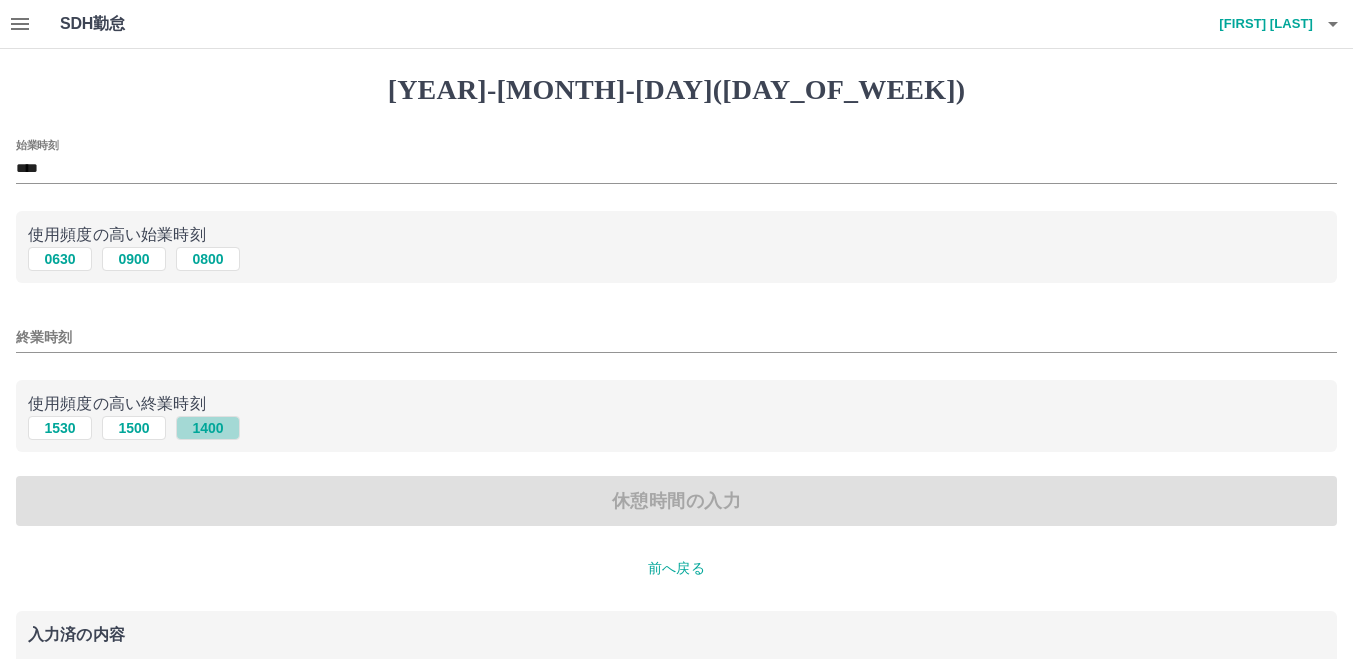 click on "1400" at bounding box center [208, 259] 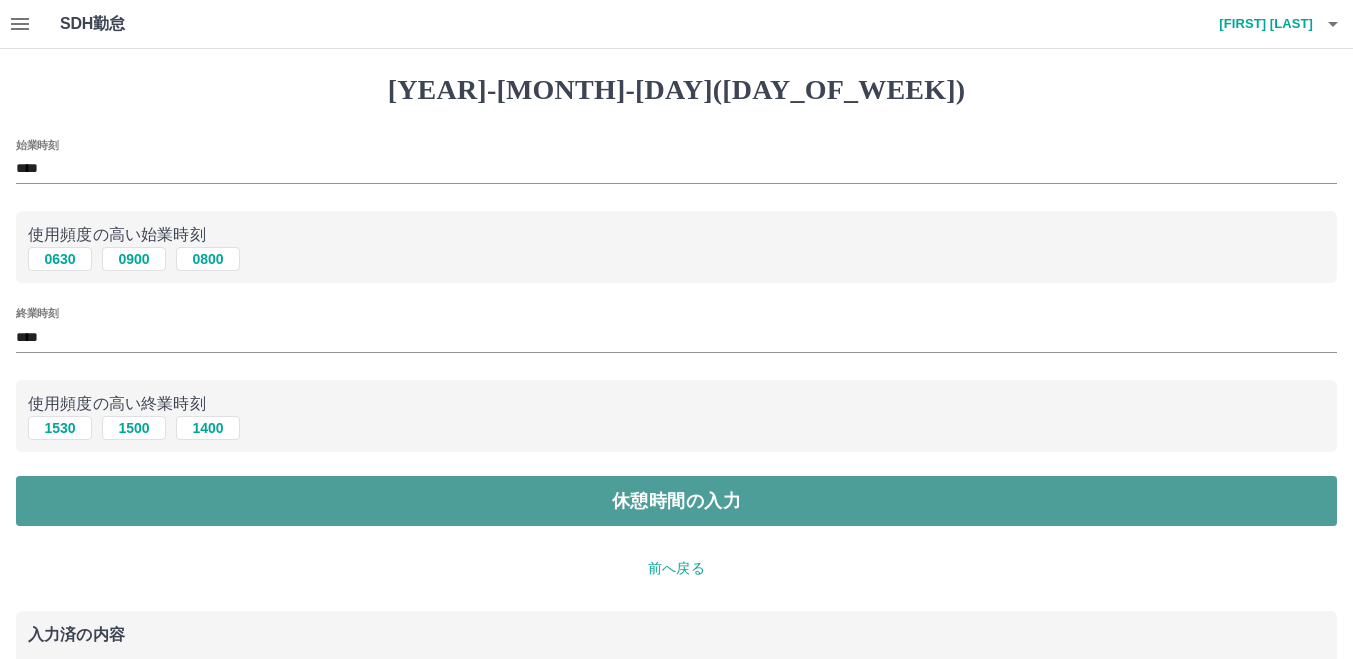 click on "休憩時間の入力" at bounding box center (676, 501) 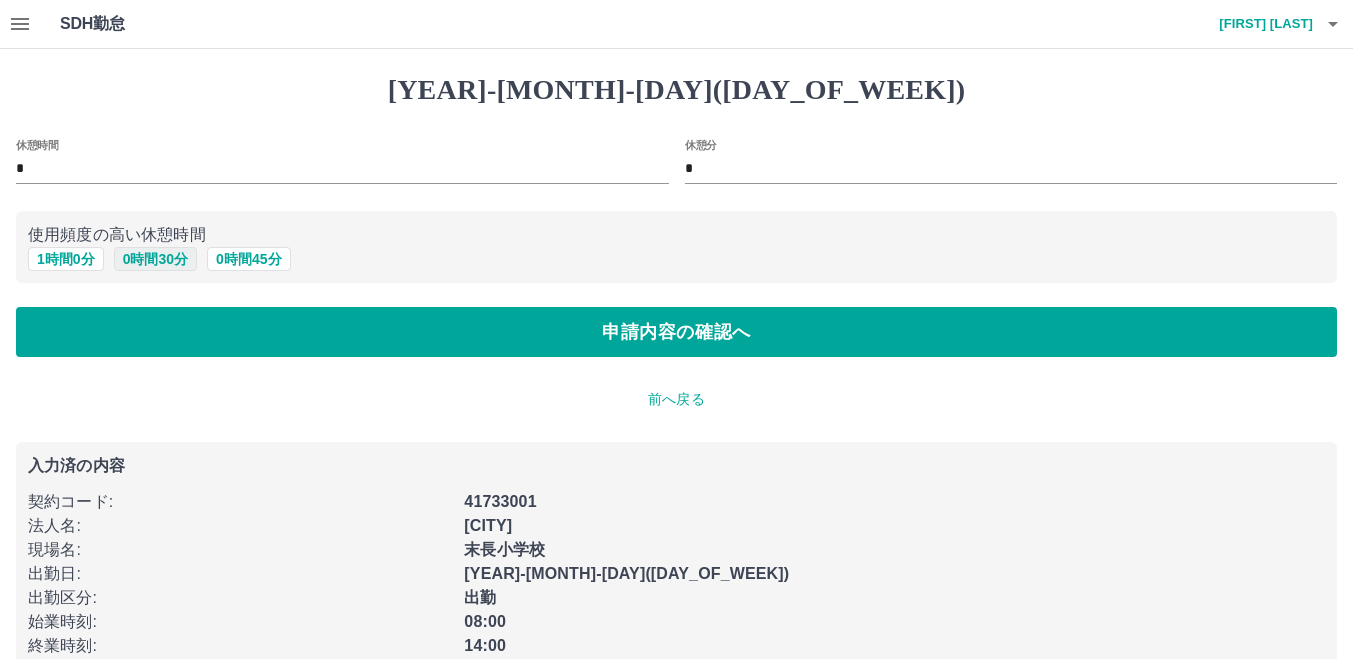 click on "0 時間 30 分" at bounding box center (155, 259) 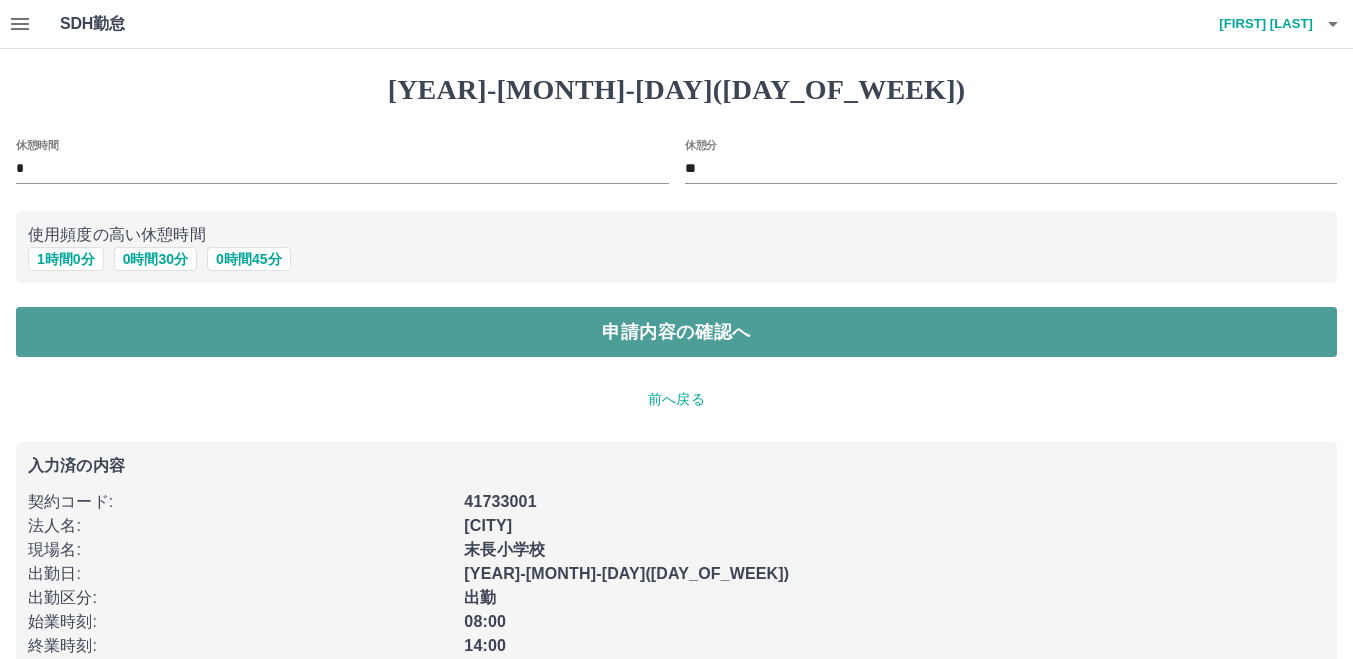 click on "申請内容の確認へ" at bounding box center [676, 332] 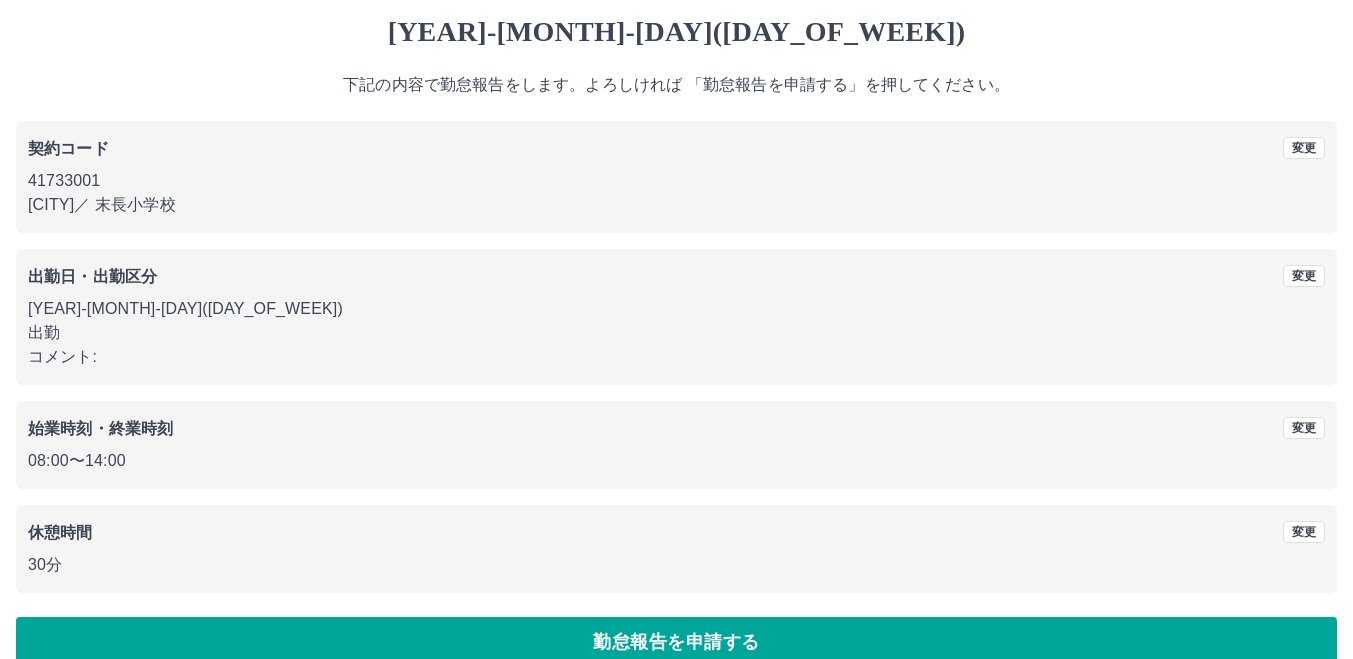 scroll, scrollTop: 90, scrollLeft: 0, axis: vertical 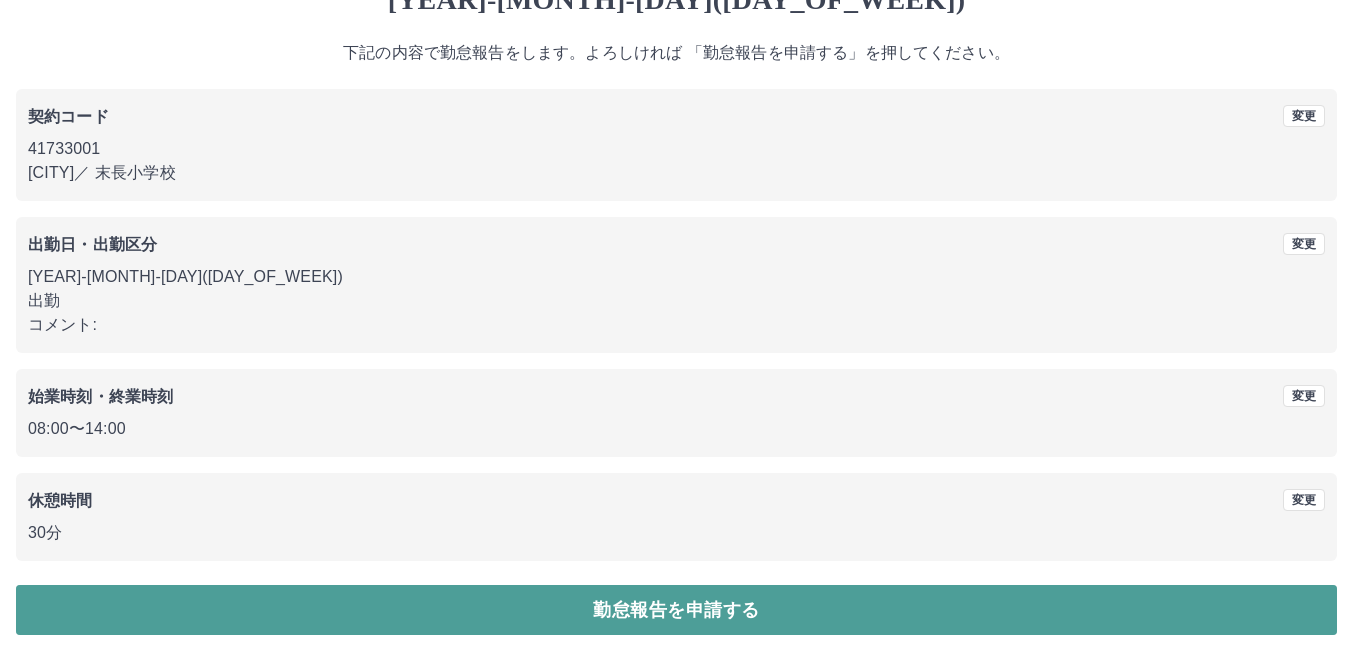 click on "勤怠報告を申請する" at bounding box center (676, 610) 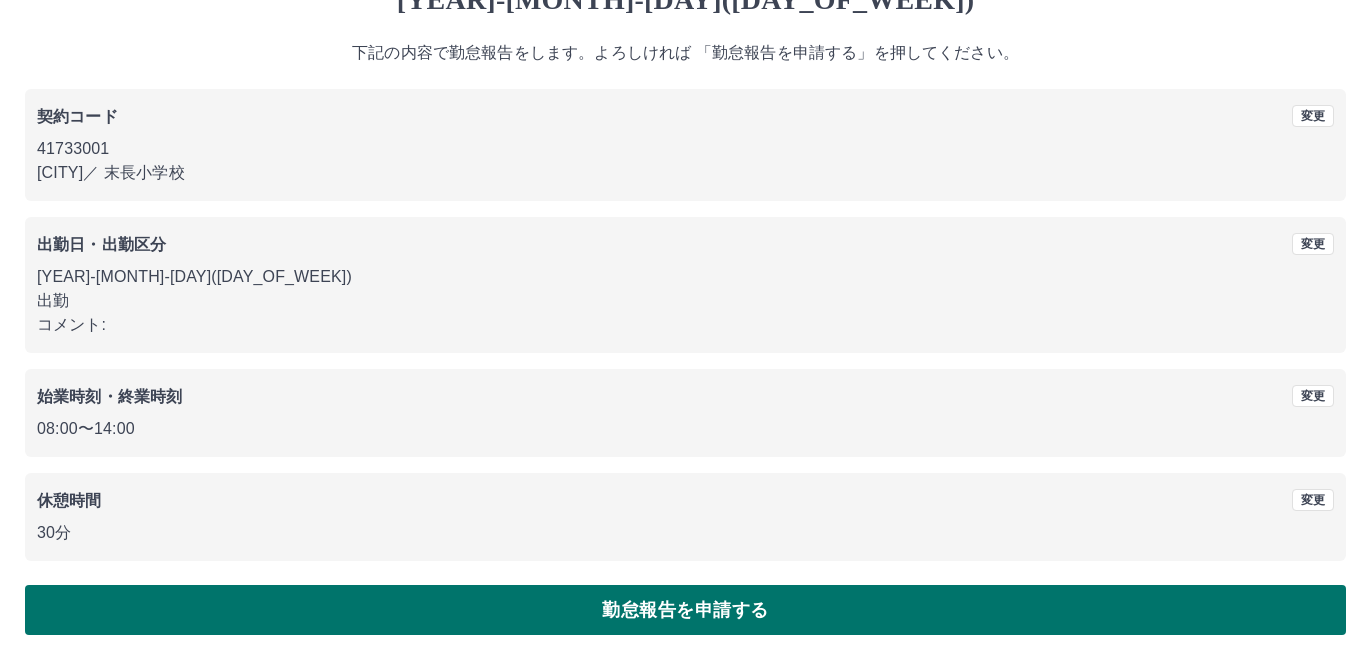 scroll, scrollTop: 0, scrollLeft: 0, axis: both 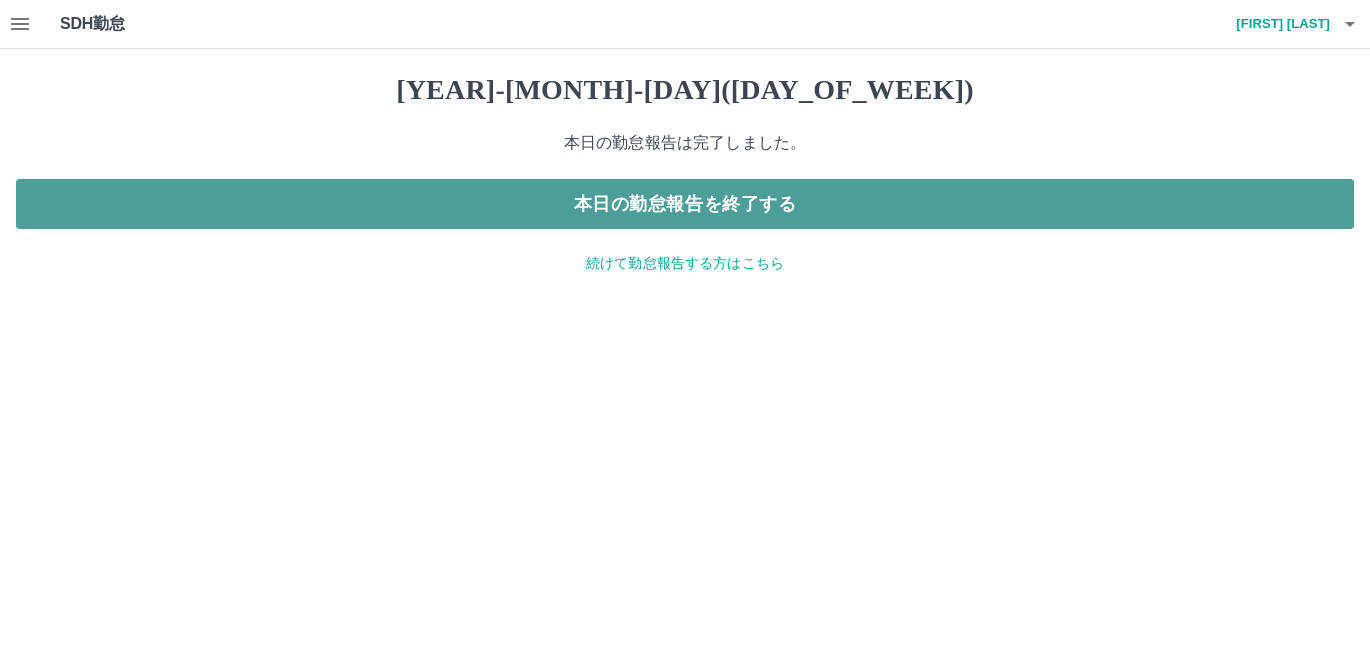 click on "本日の勤怠報告を終了する" at bounding box center [685, 204] 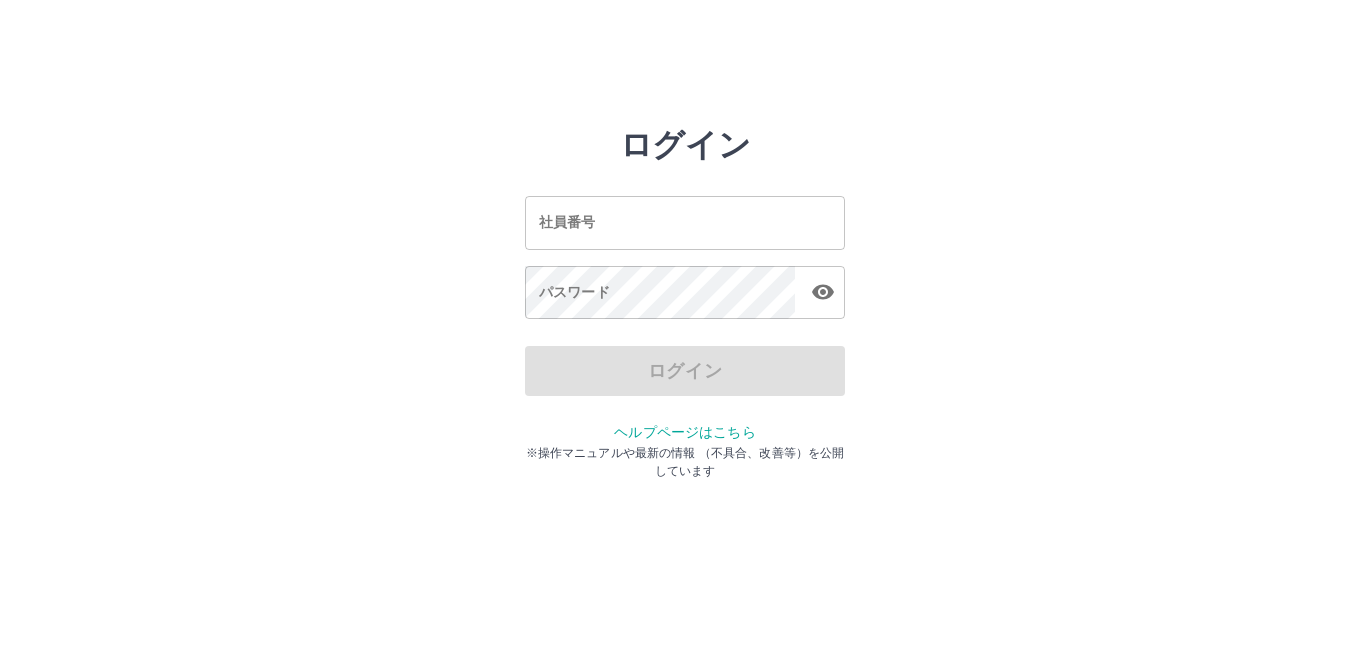 scroll, scrollTop: 0, scrollLeft: 0, axis: both 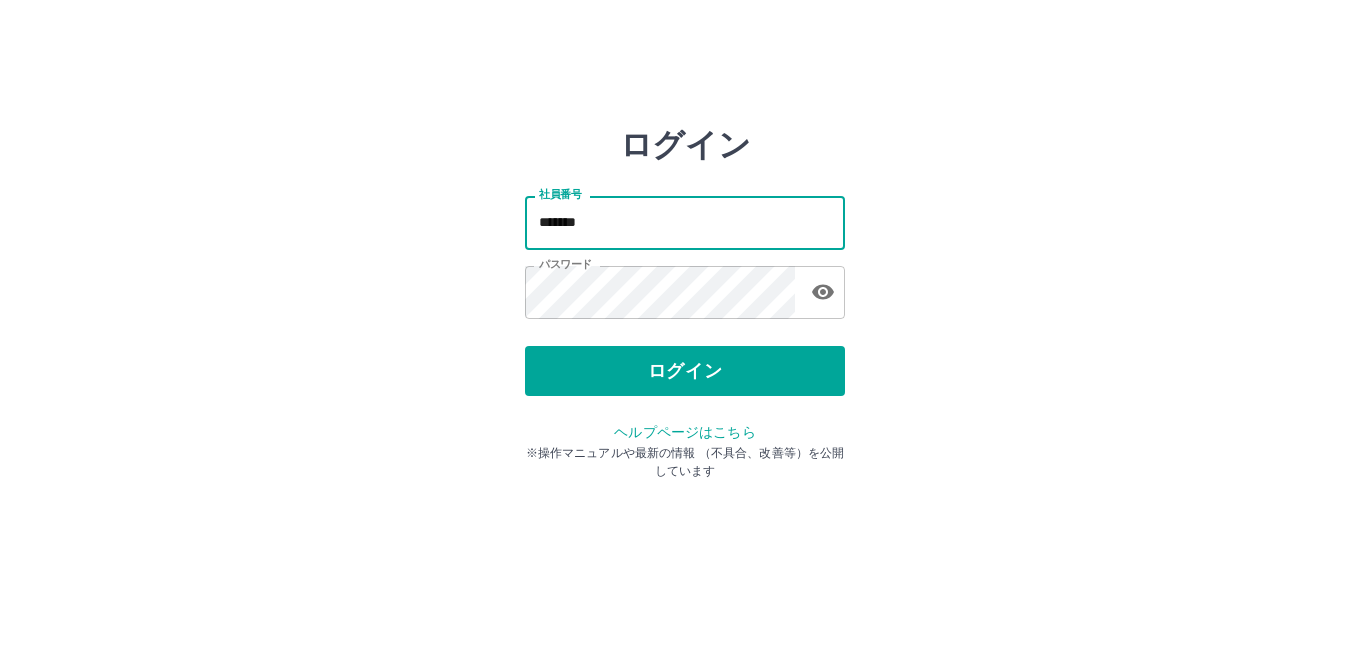 click on "*******" at bounding box center [685, 222] 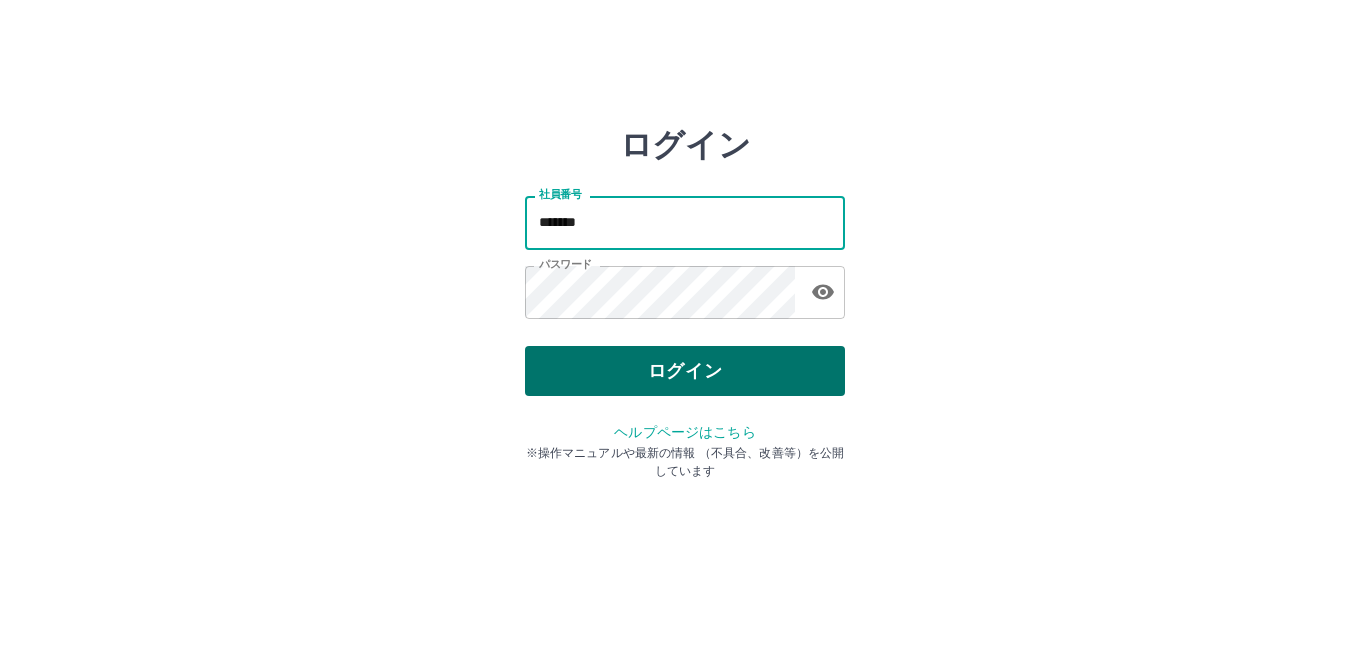 type on "*******" 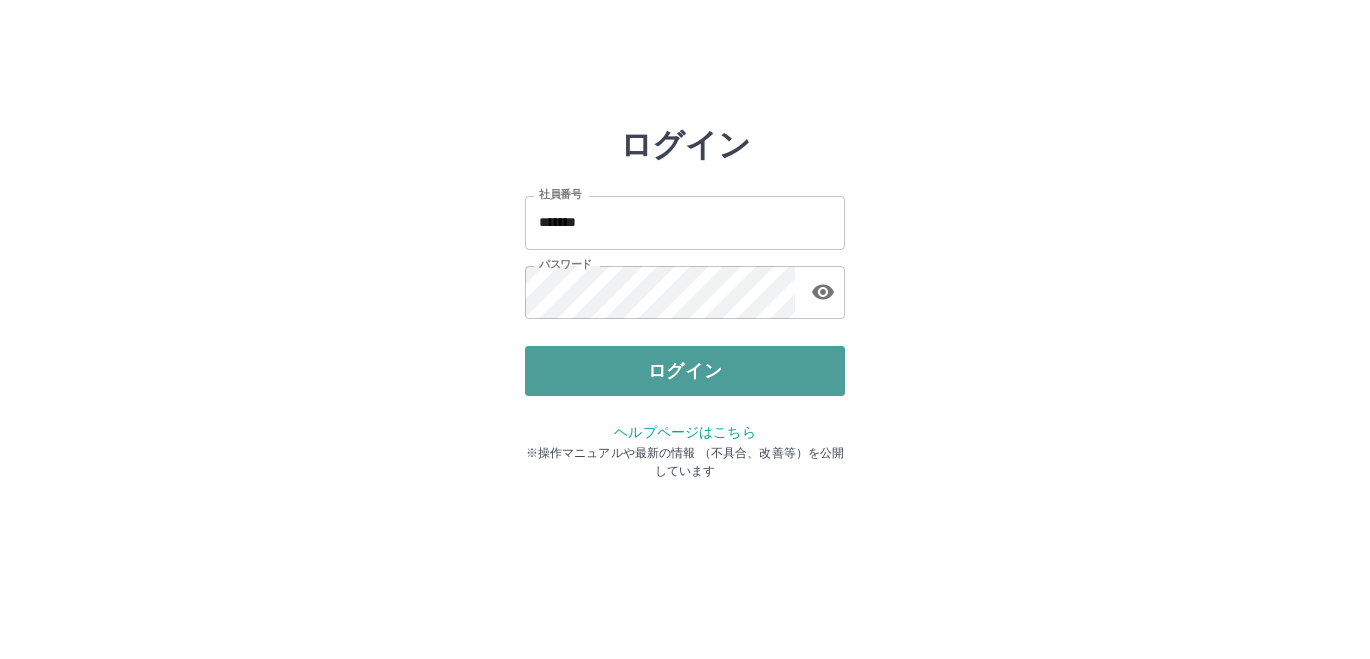 click on "ログイン" at bounding box center [685, 371] 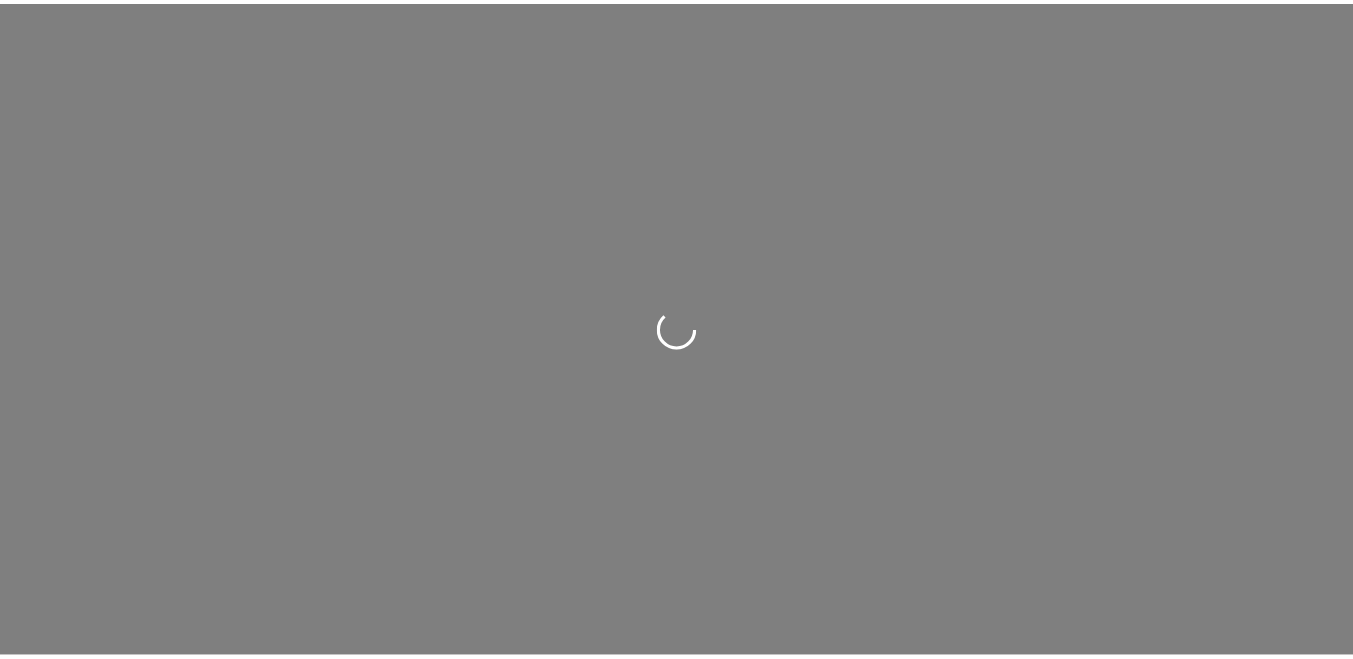 scroll, scrollTop: 0, scrollLeft: 0, axis: both 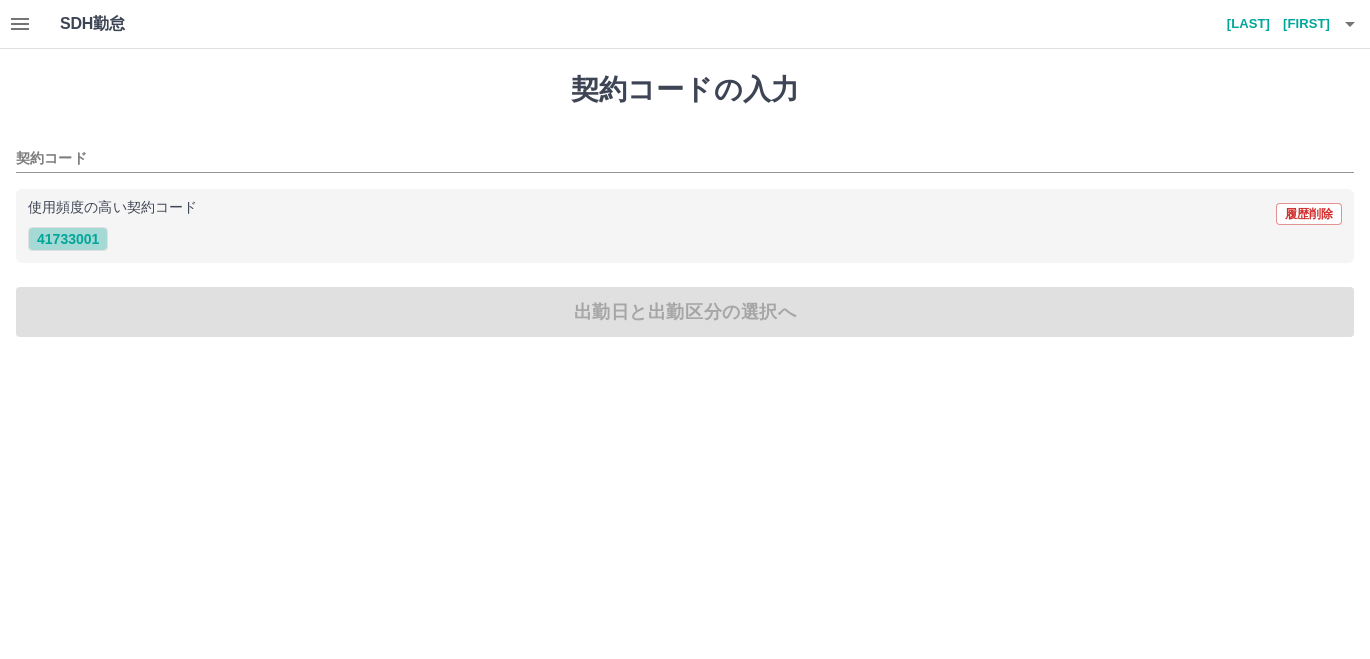 click on "41733001" at bounding box center [68, 239] 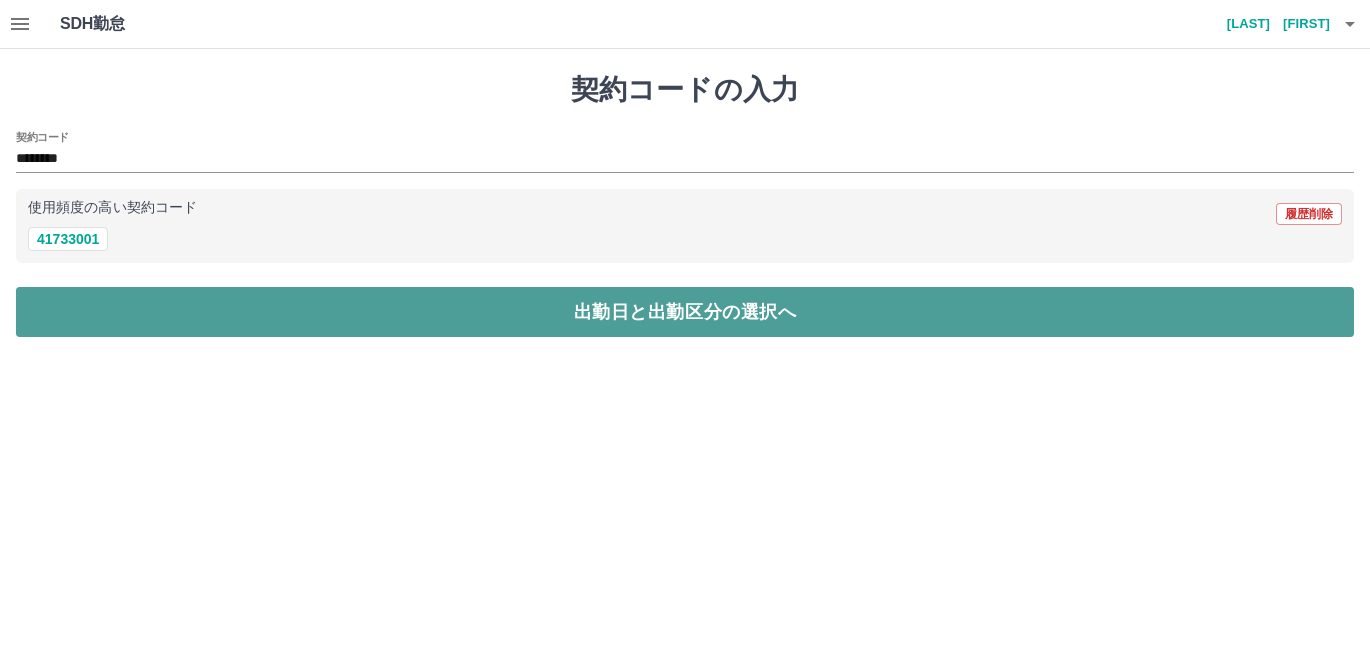 click on "出勤日と出勤区分の選択へ" at bounding box center (685, 312) 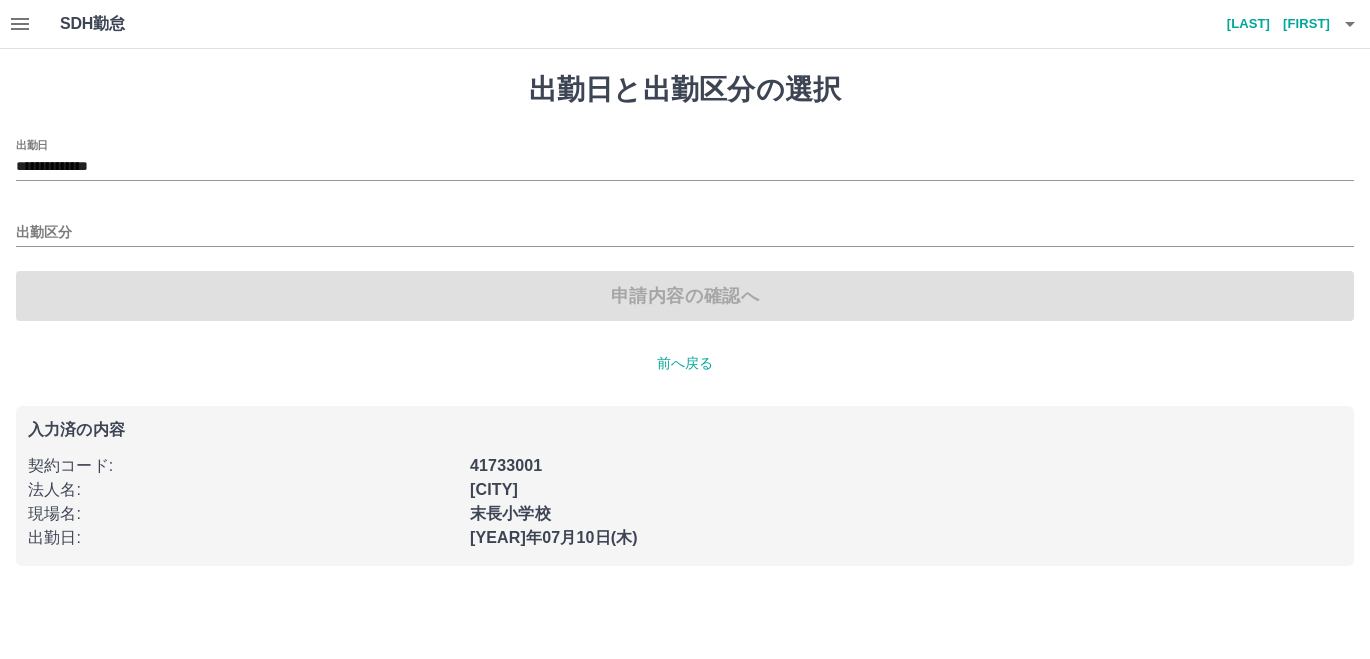 click on "出勤区分" at bounding box center [685, 160] 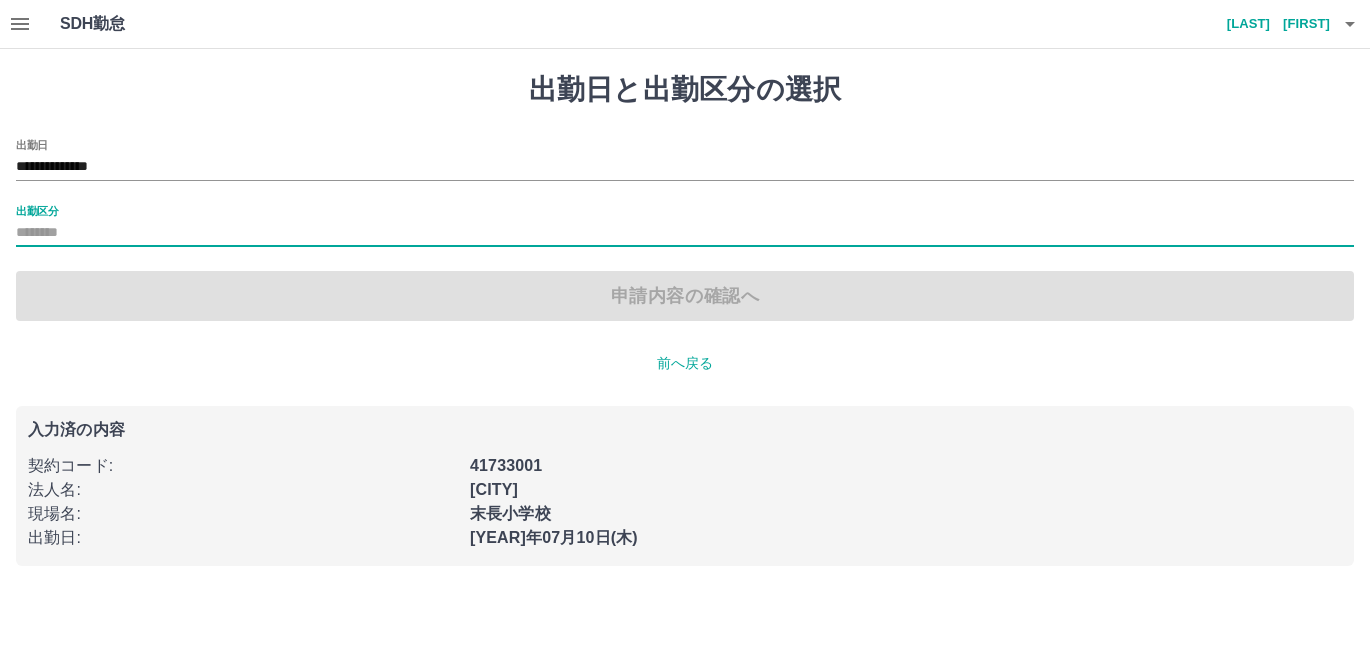 click on "出勤区分" at bounding box center (685, 233) 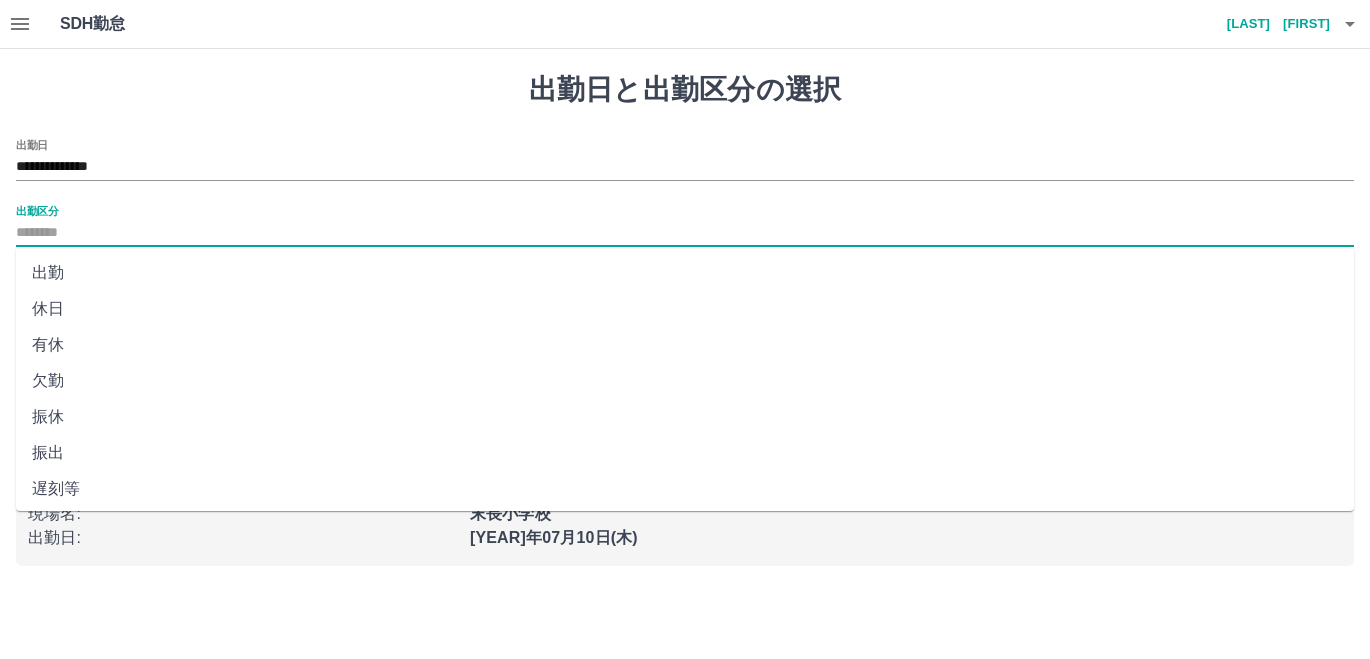 click on "出勤" at bounding box center (685, 273) 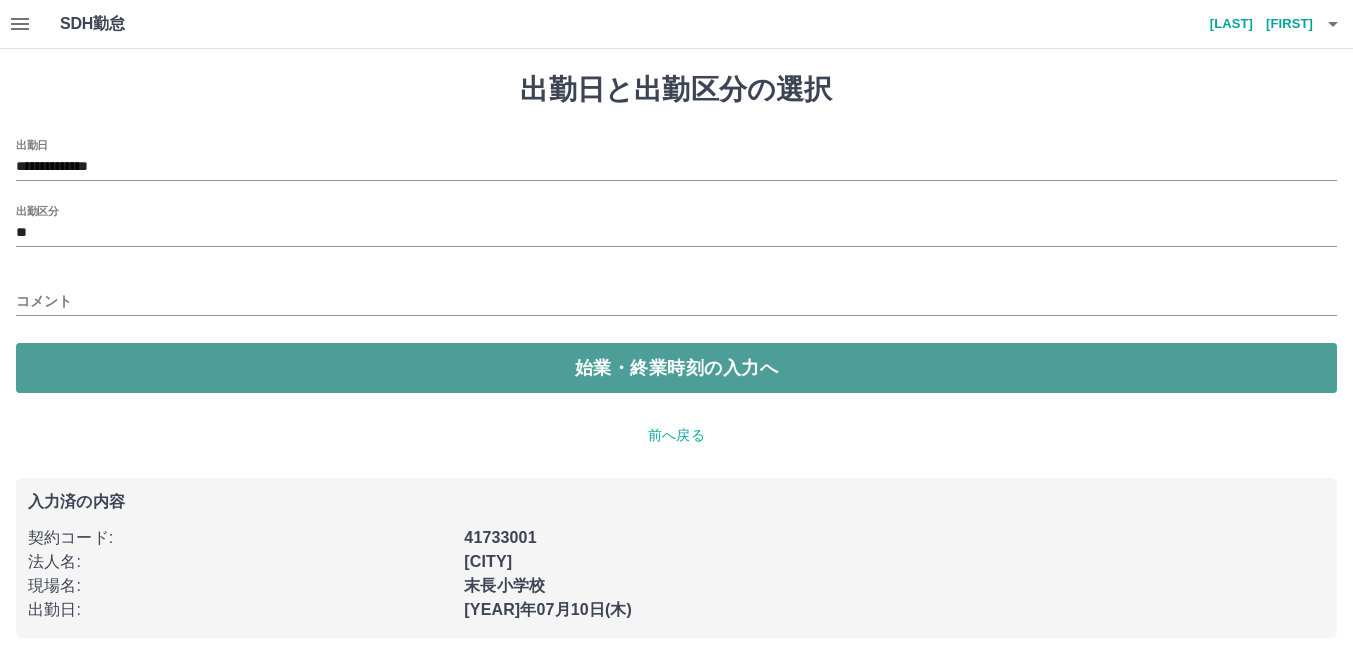 click on "始業・終業時刻の入力へ" at bounding box center [676, 368] 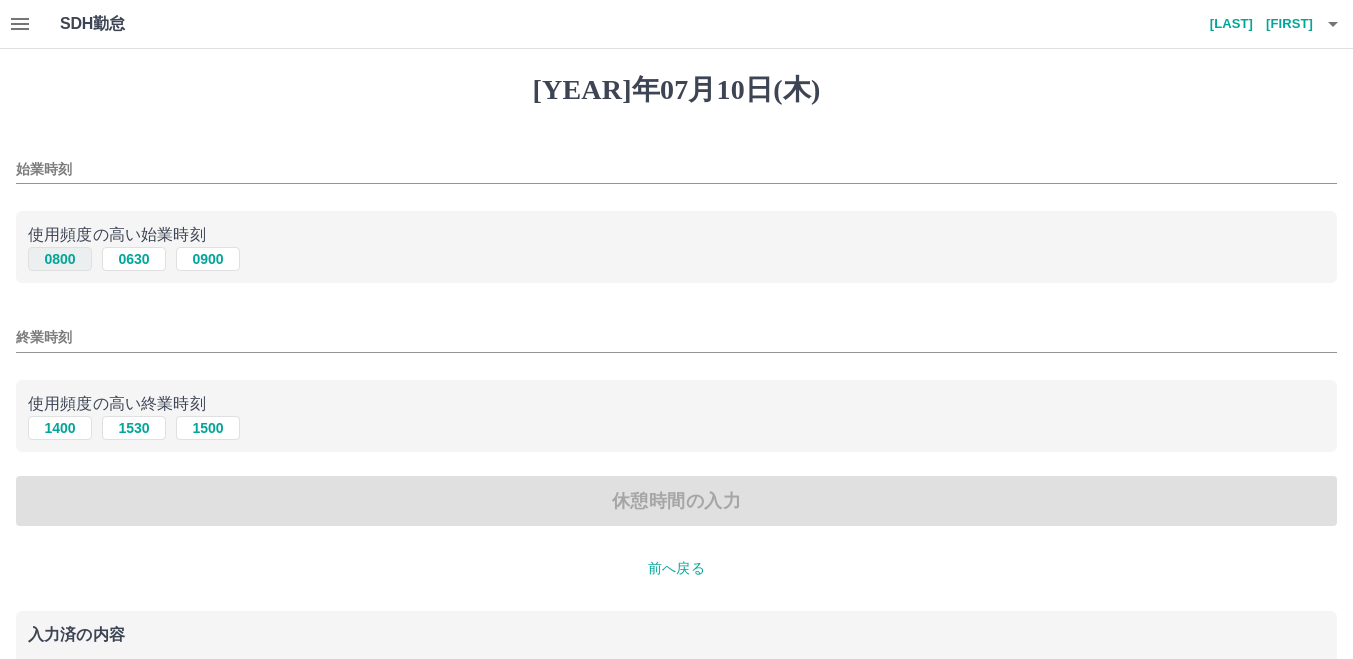 click on "0800" at bounding box center (60, 259) 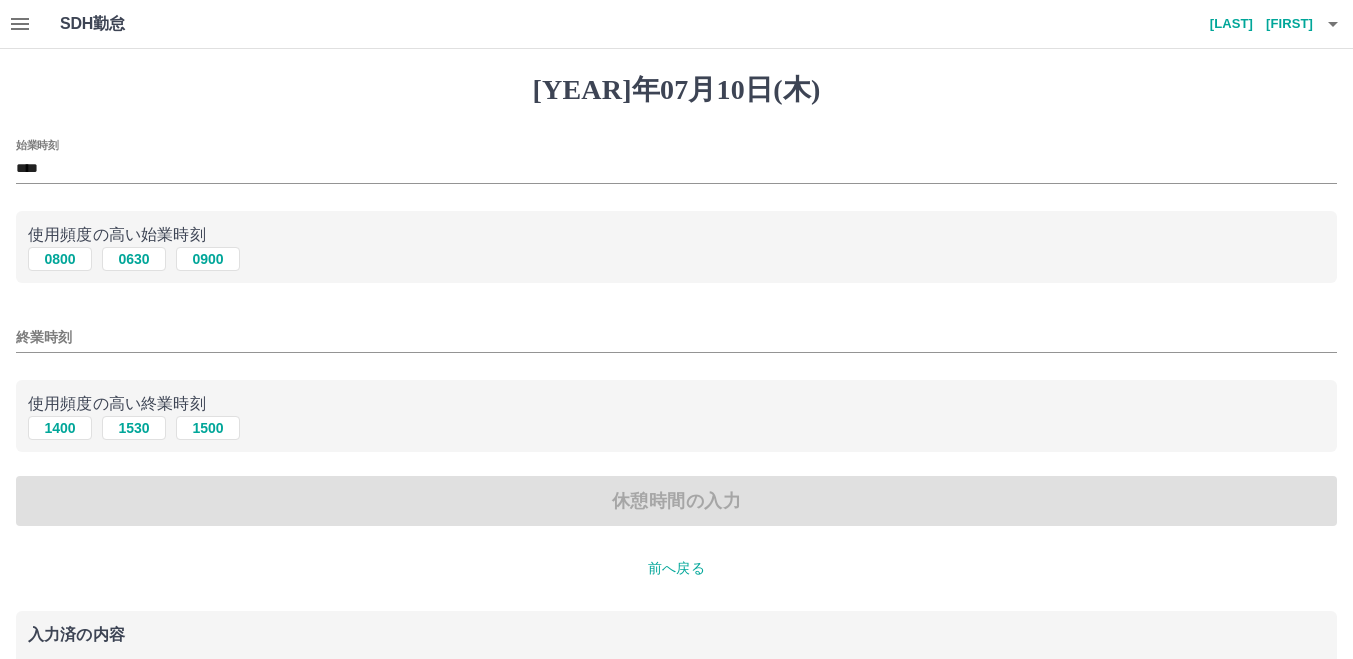 click on "終業時刻" at bounding box center (676, 337) 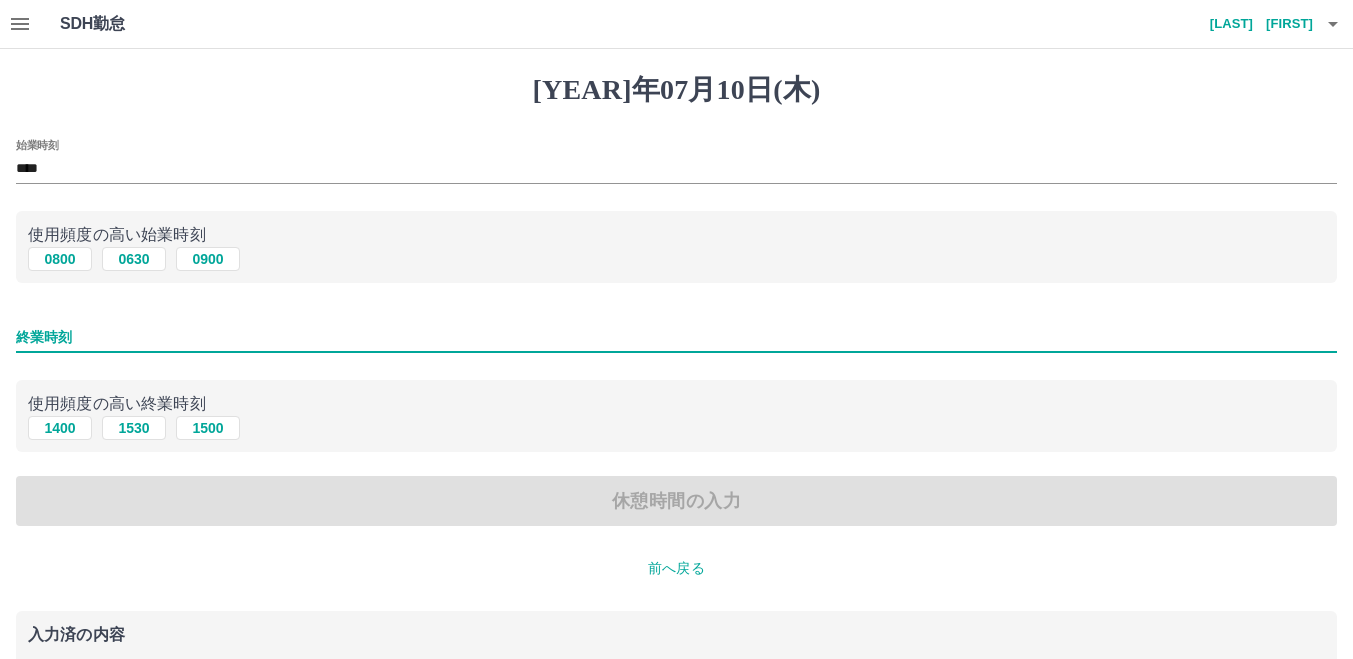 type on "****" 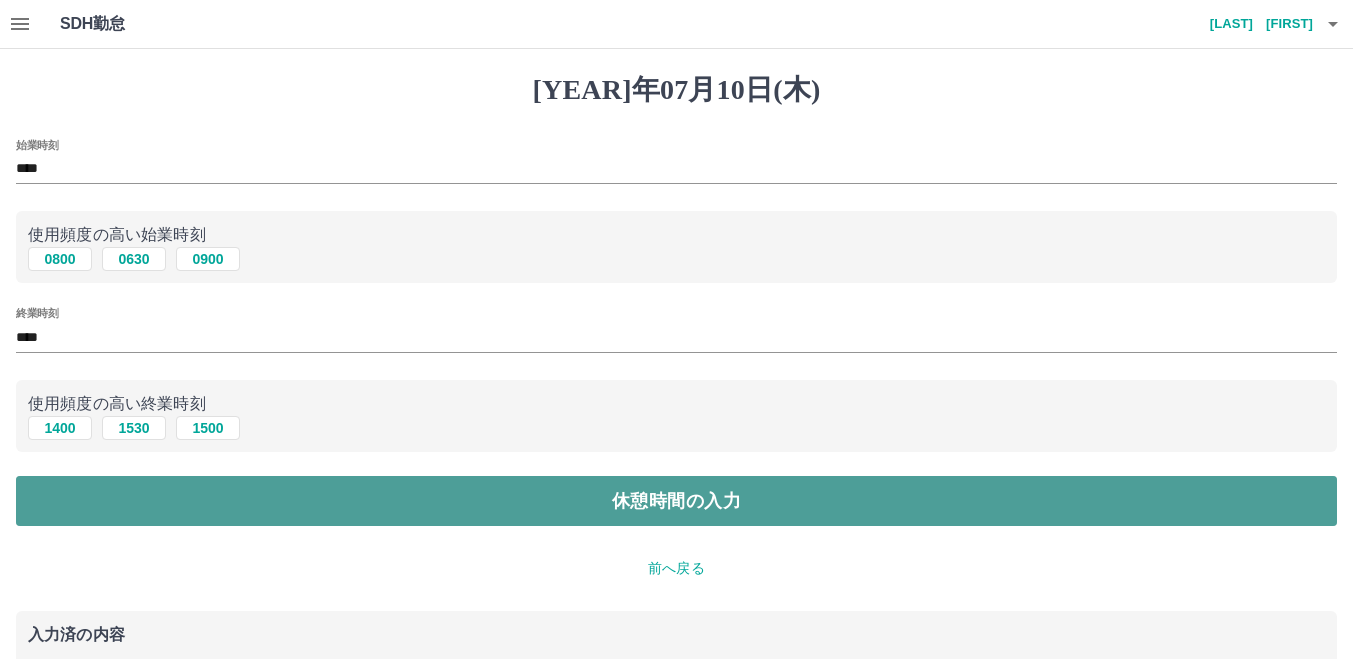 click on "休憩時間の入力" at bounding box center (676, 501) 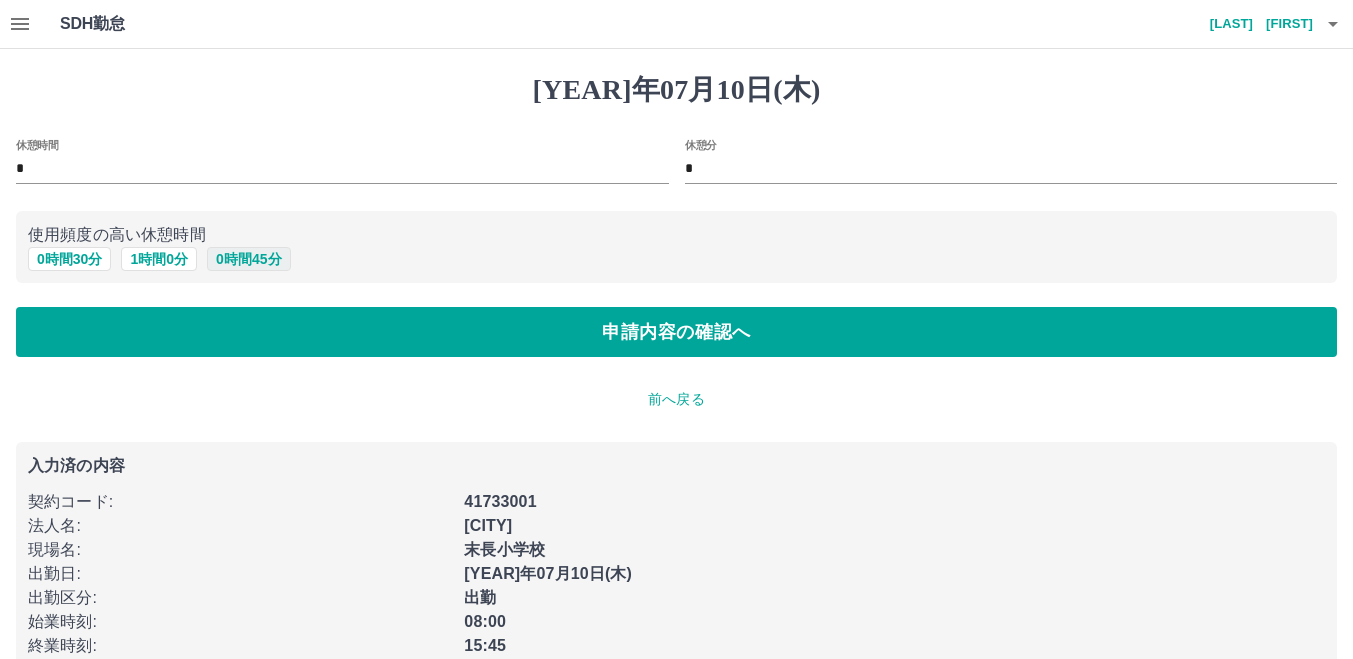 click on "0 時間 45 分" at bounding box center (248, 259) 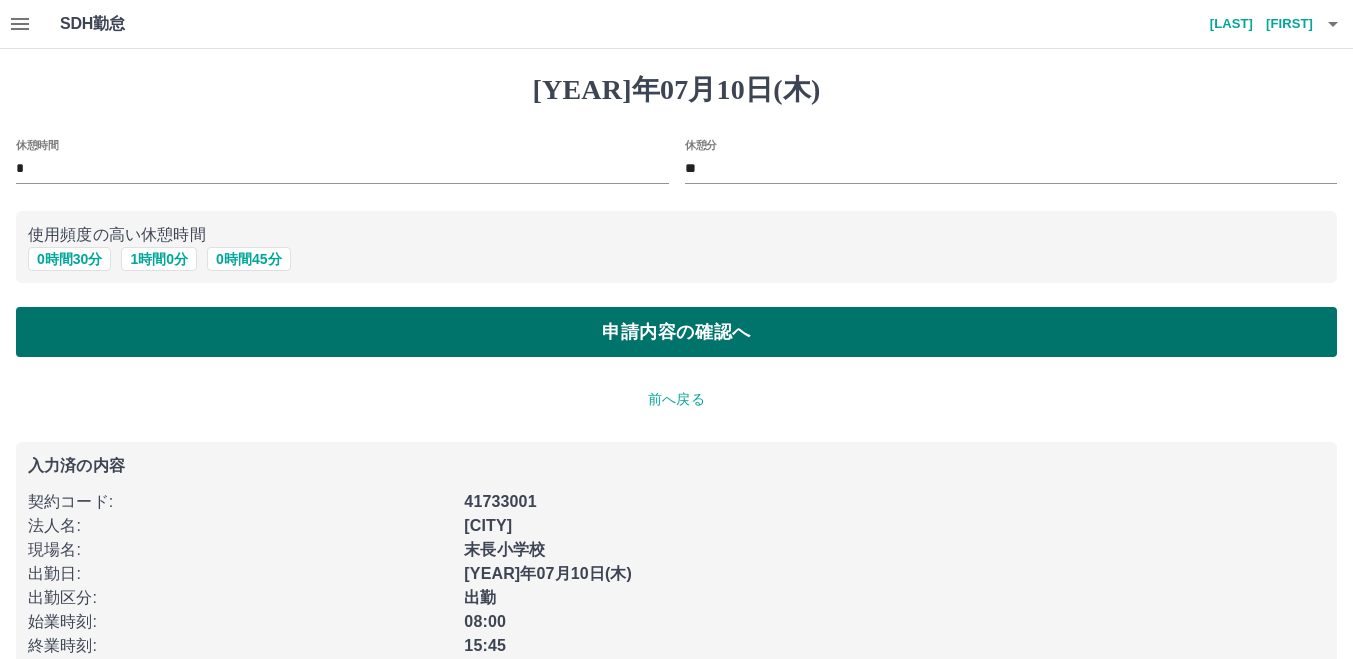 click on "申請内容の確認へ" at bounding box center (676, 332) 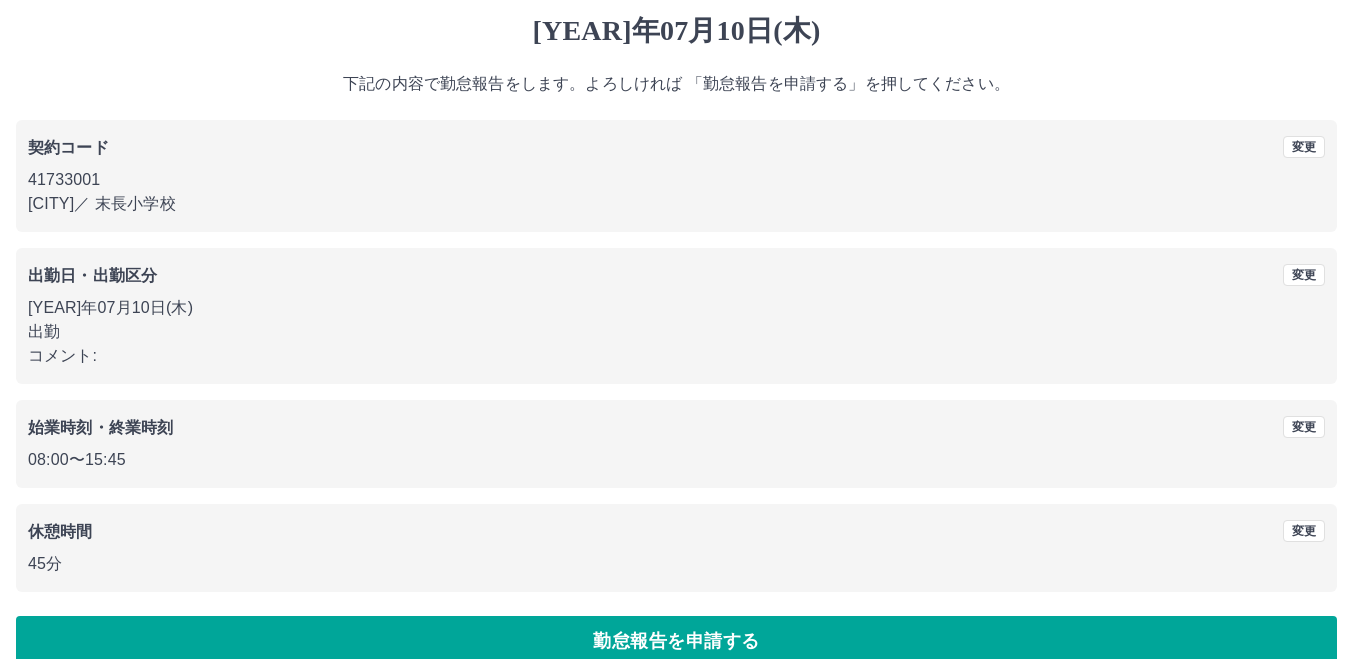 scroll, scrollTop: 90, scrollLeft: 0, axis: vertical 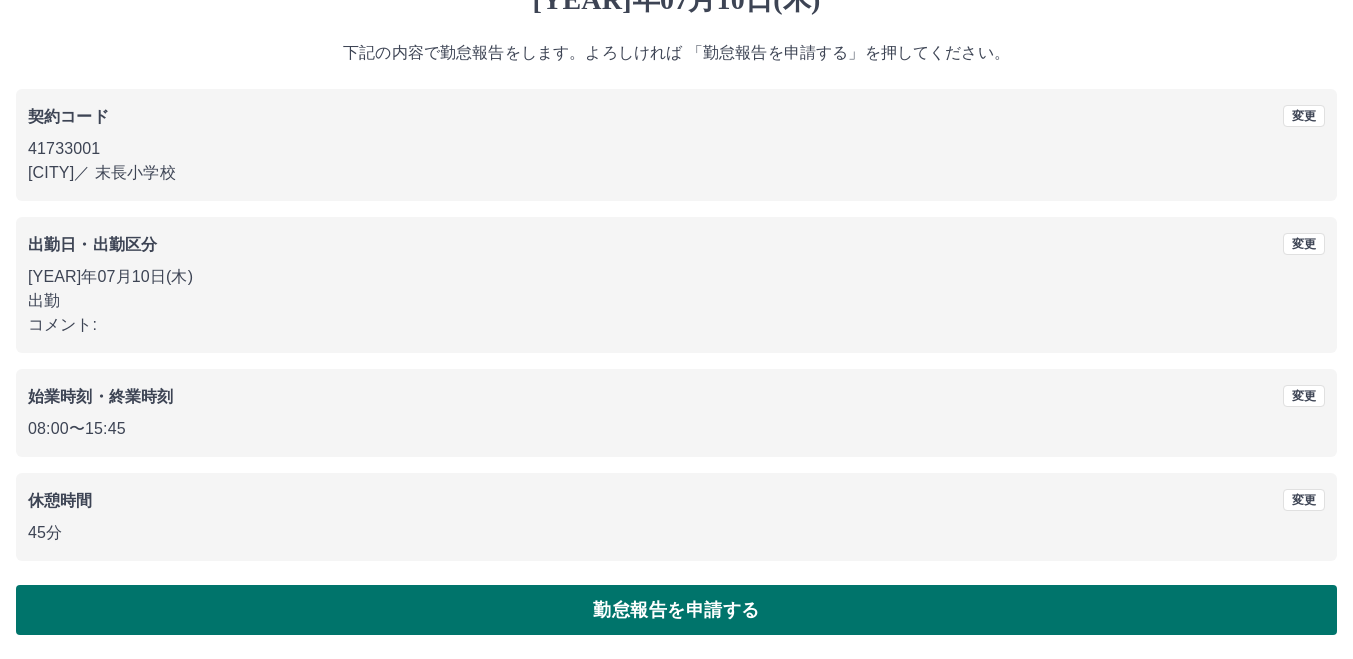 click on "勤怠報告を申請する" at bounding box center (676, 610) 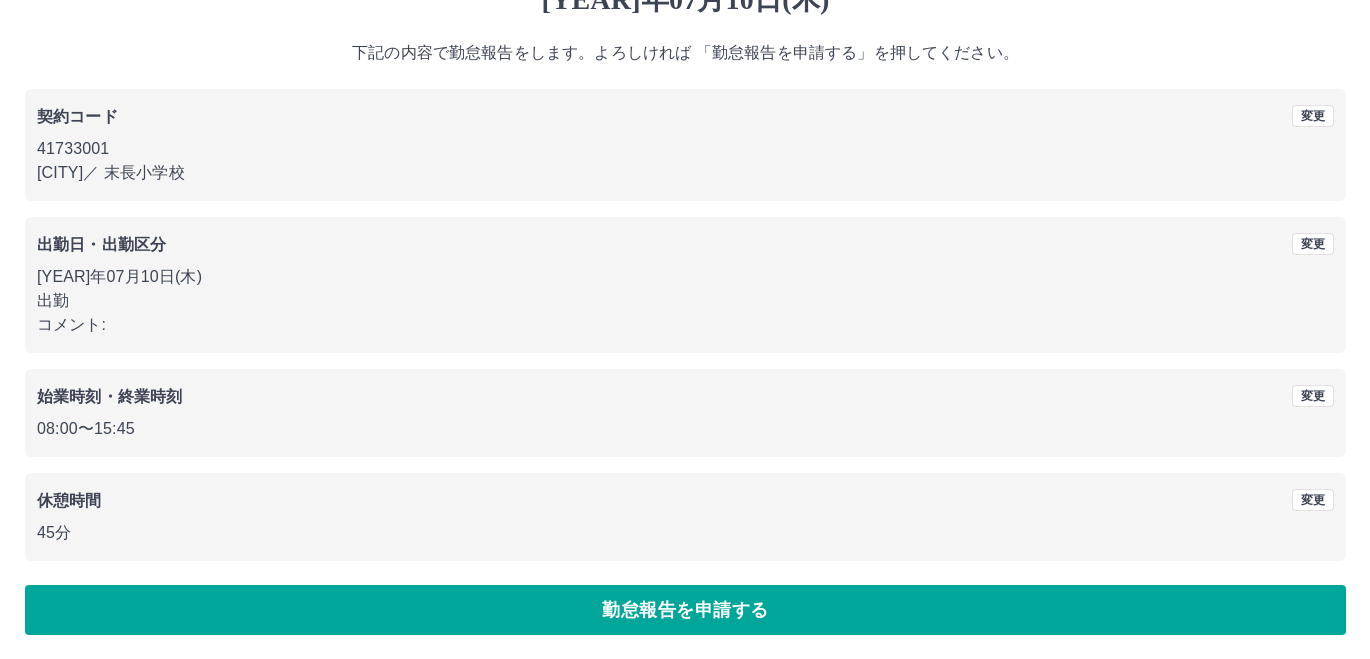 scroll, scrollTop: 0, scrollLeft: 0, axis: both 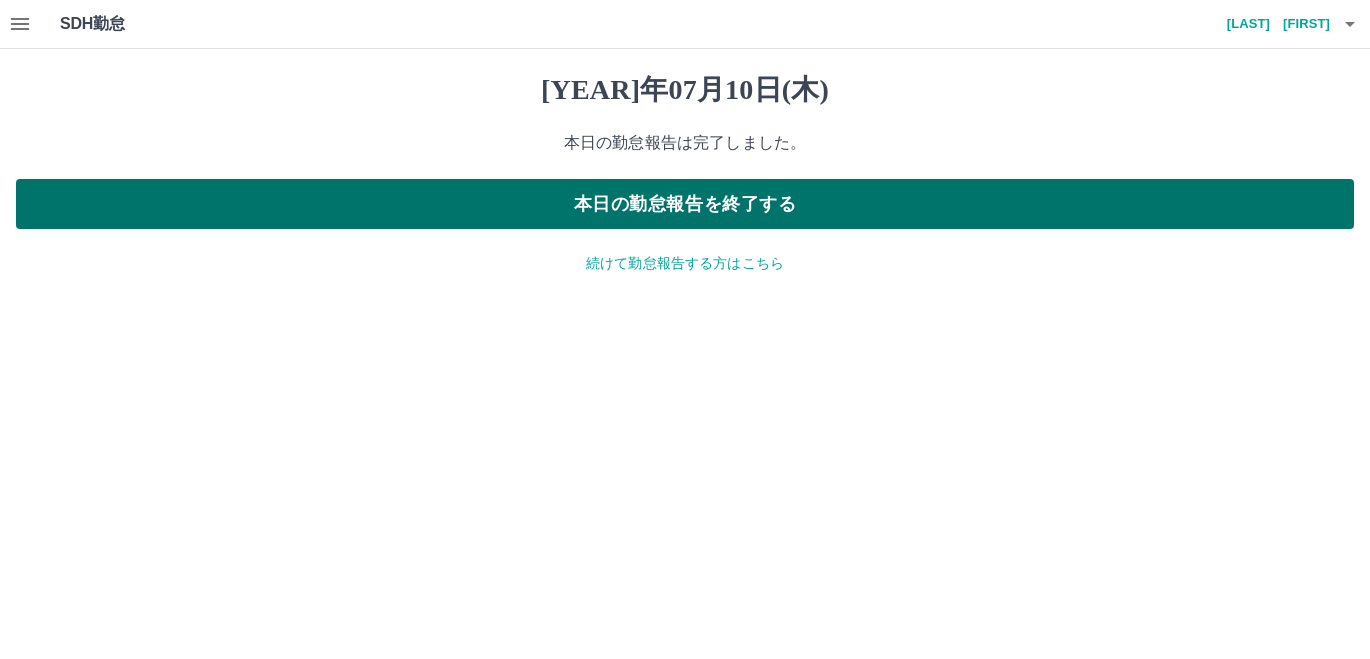 click on "本日の勤怠報告を終了する" at bounding box center (685, 204) 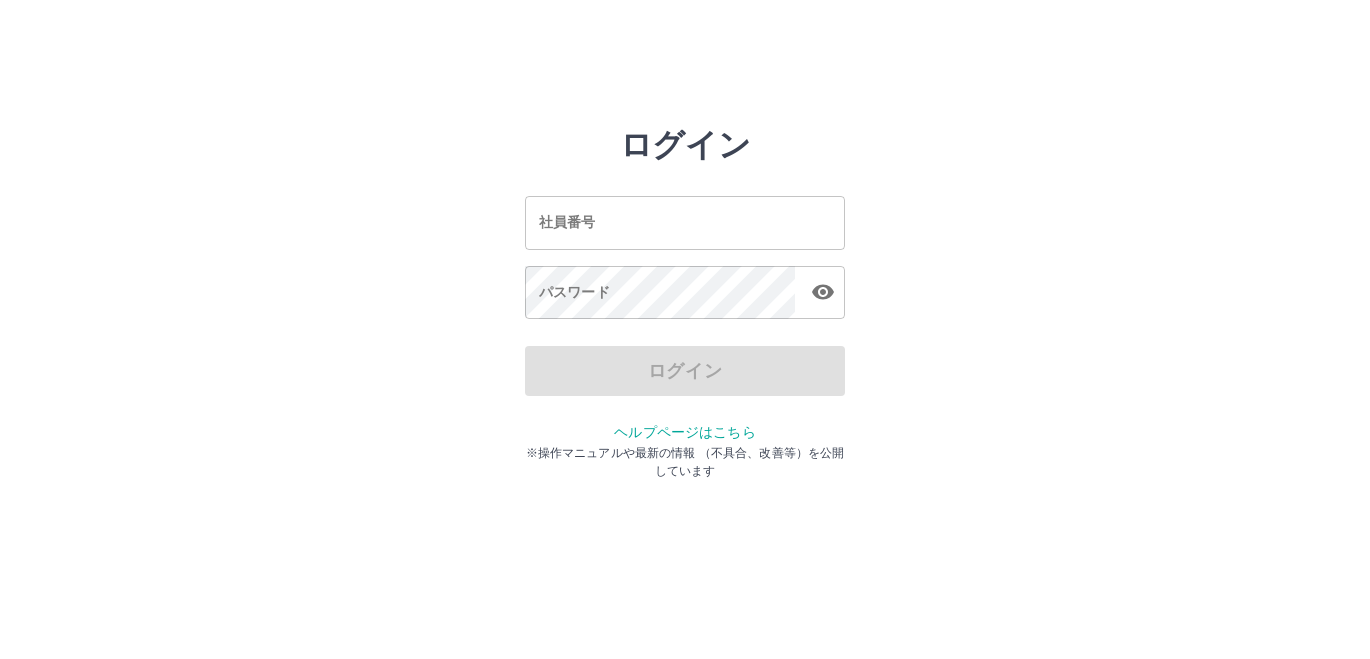 scroll, scrollTop: 0, scrollLeft: 0, axis: both 